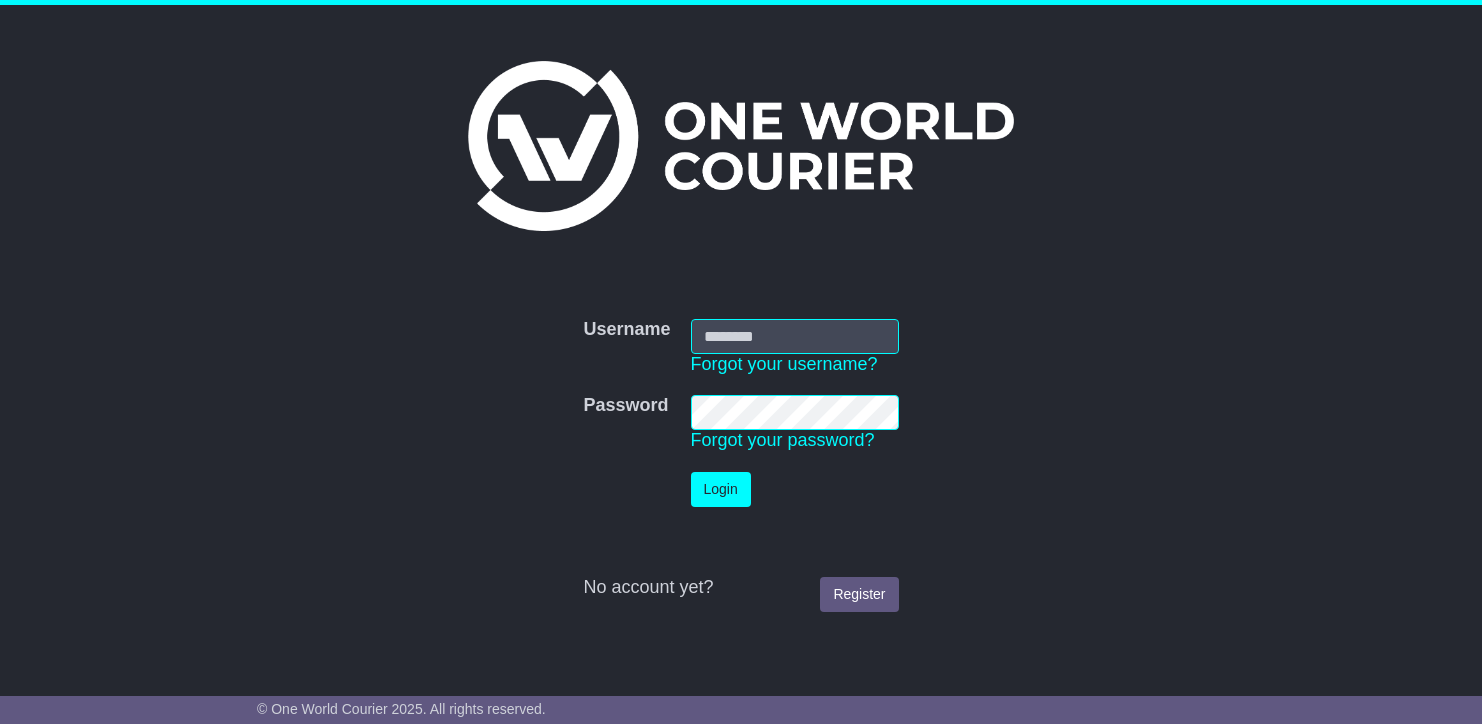 scroll, scrollTop: 0, scrollLeft: 0, axis: both 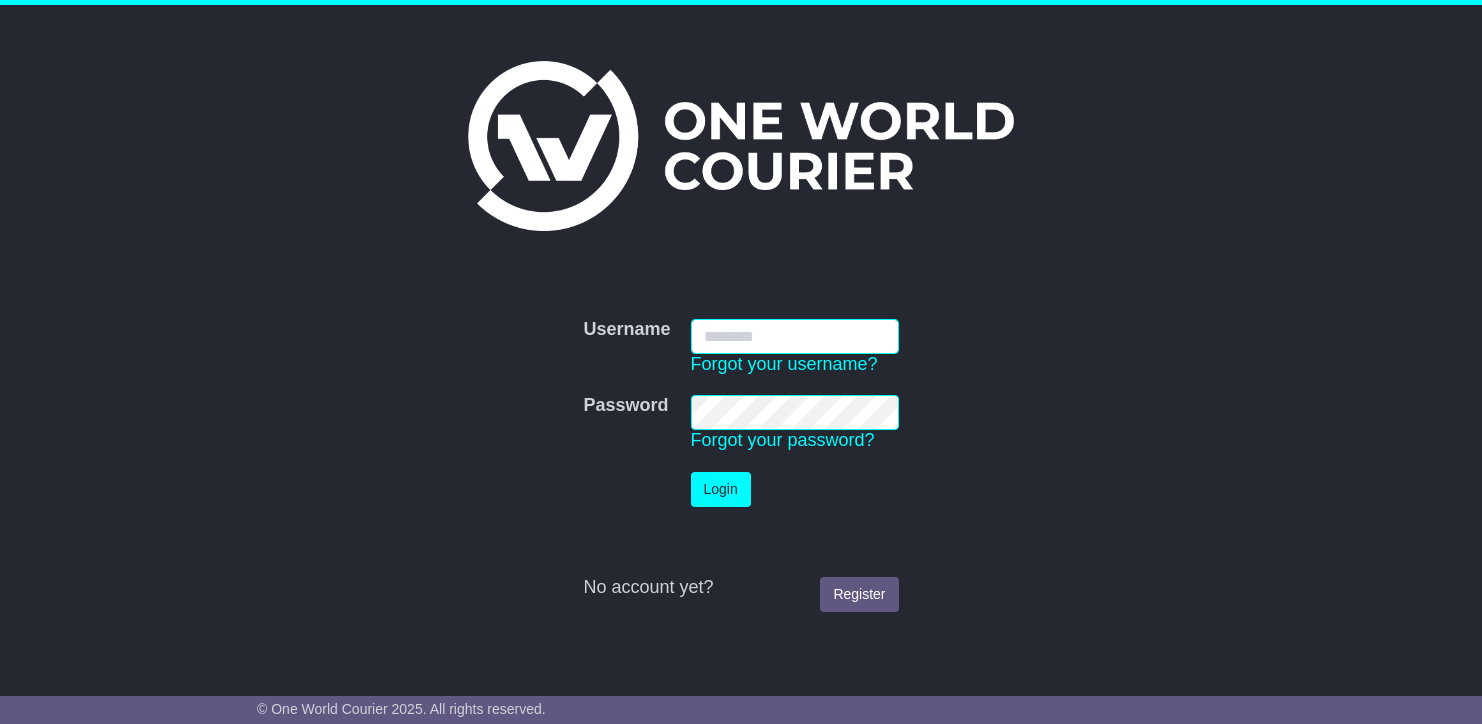 type on "**********" 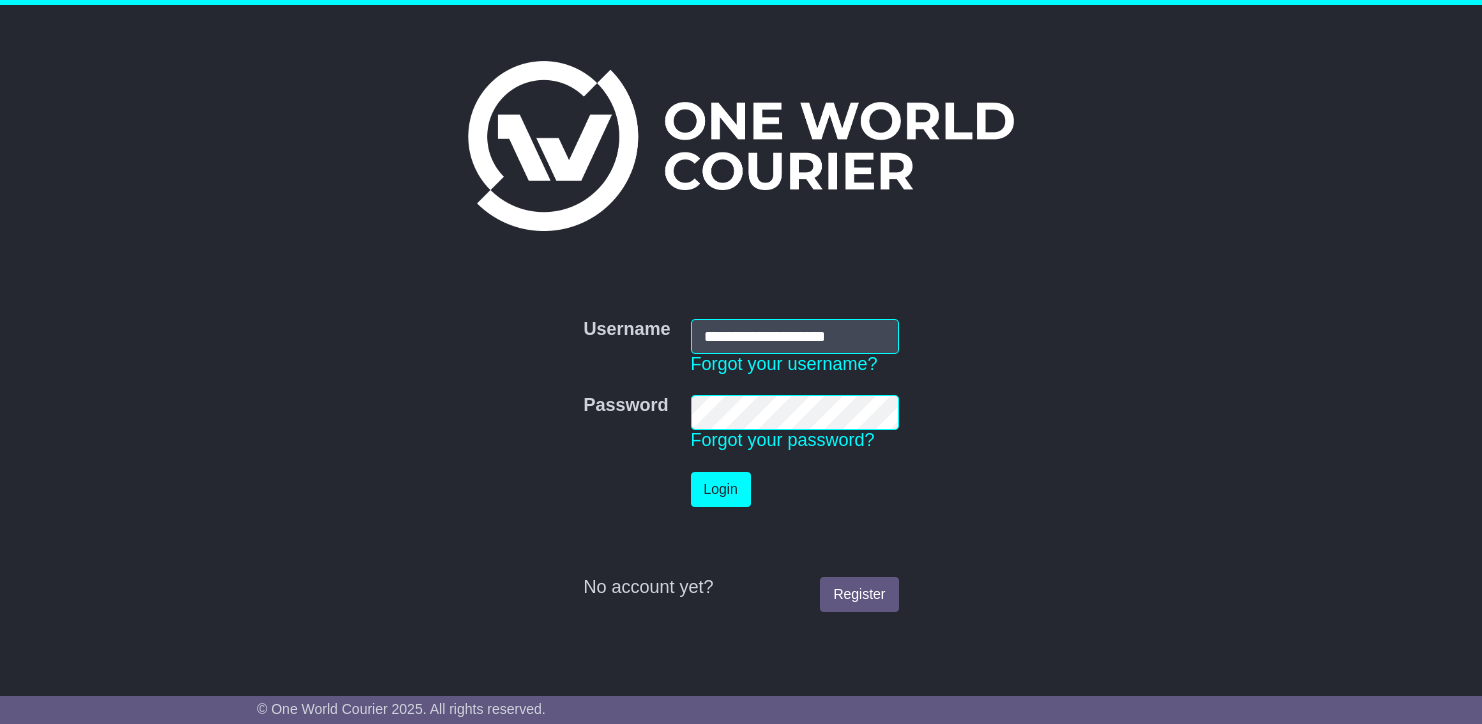 click on "Login" at bounding box center (721, 489) 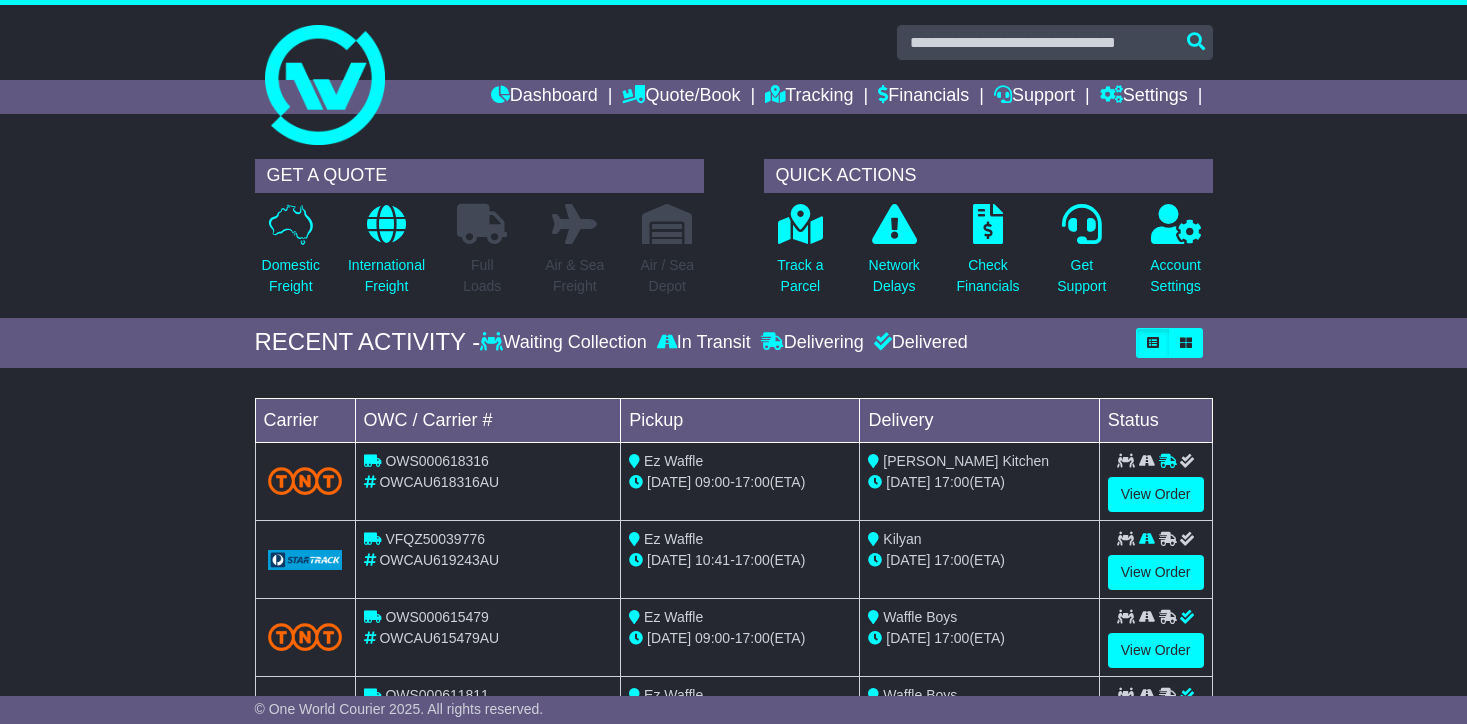 scroll, scrollTop: 0, scrollLeft: 0, axis: both 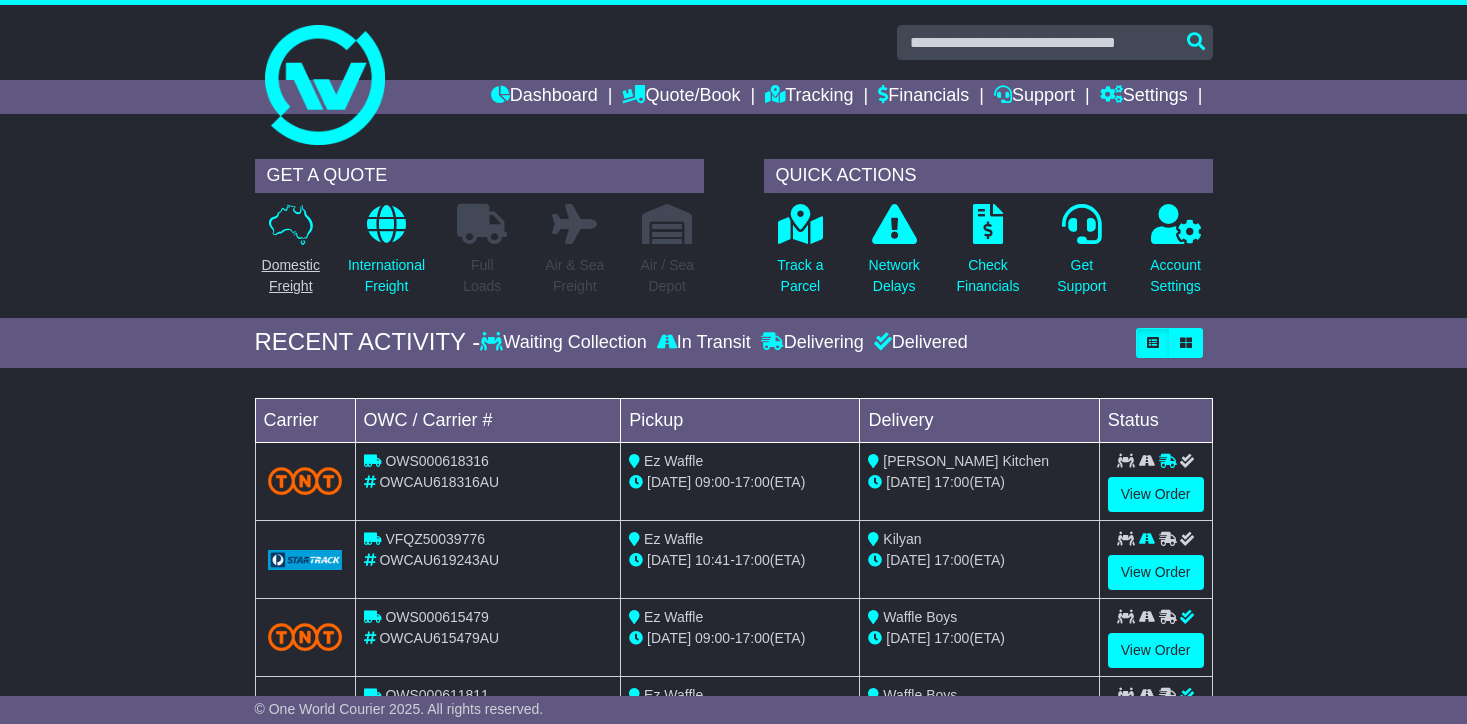 click on "Domestic Freight" at bounding box center (291, 276) 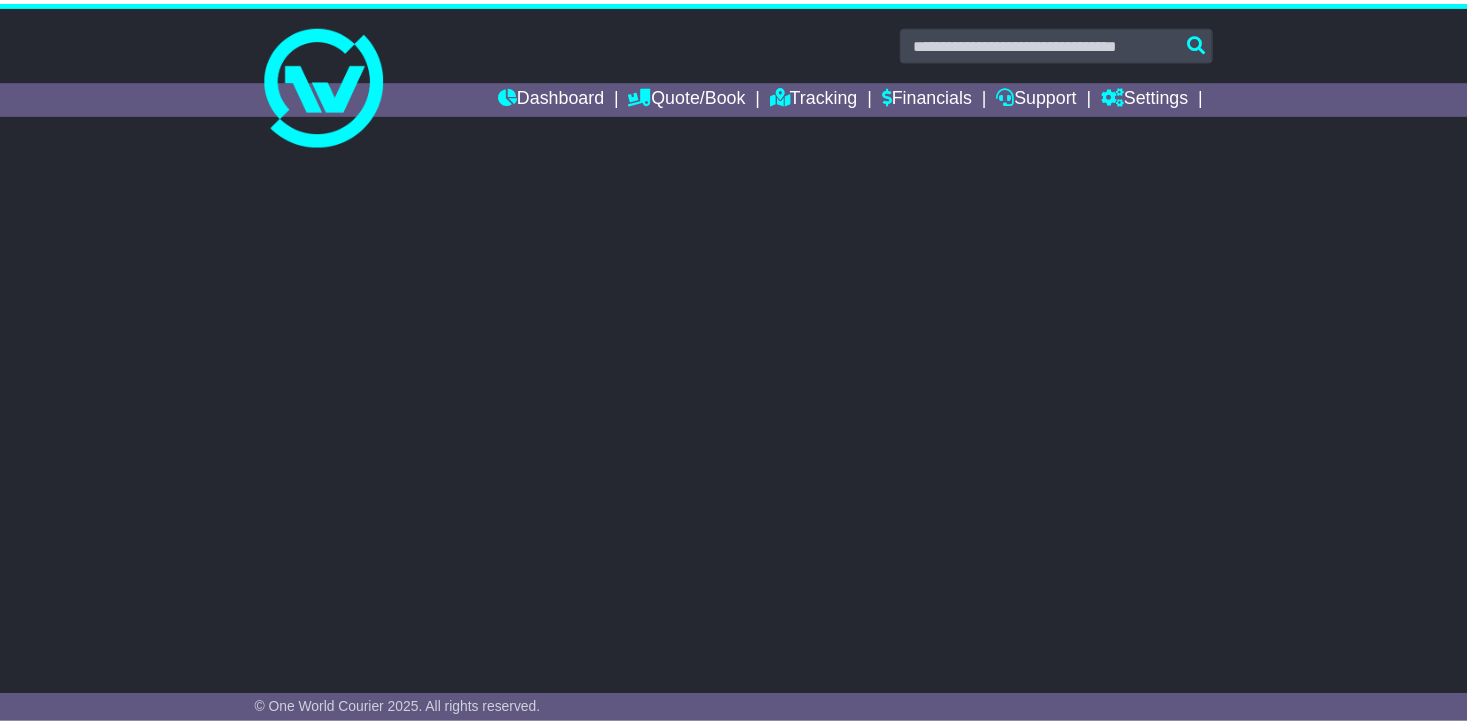 scroll, scrollTop: 0, scrollLeft: 0, axis: both 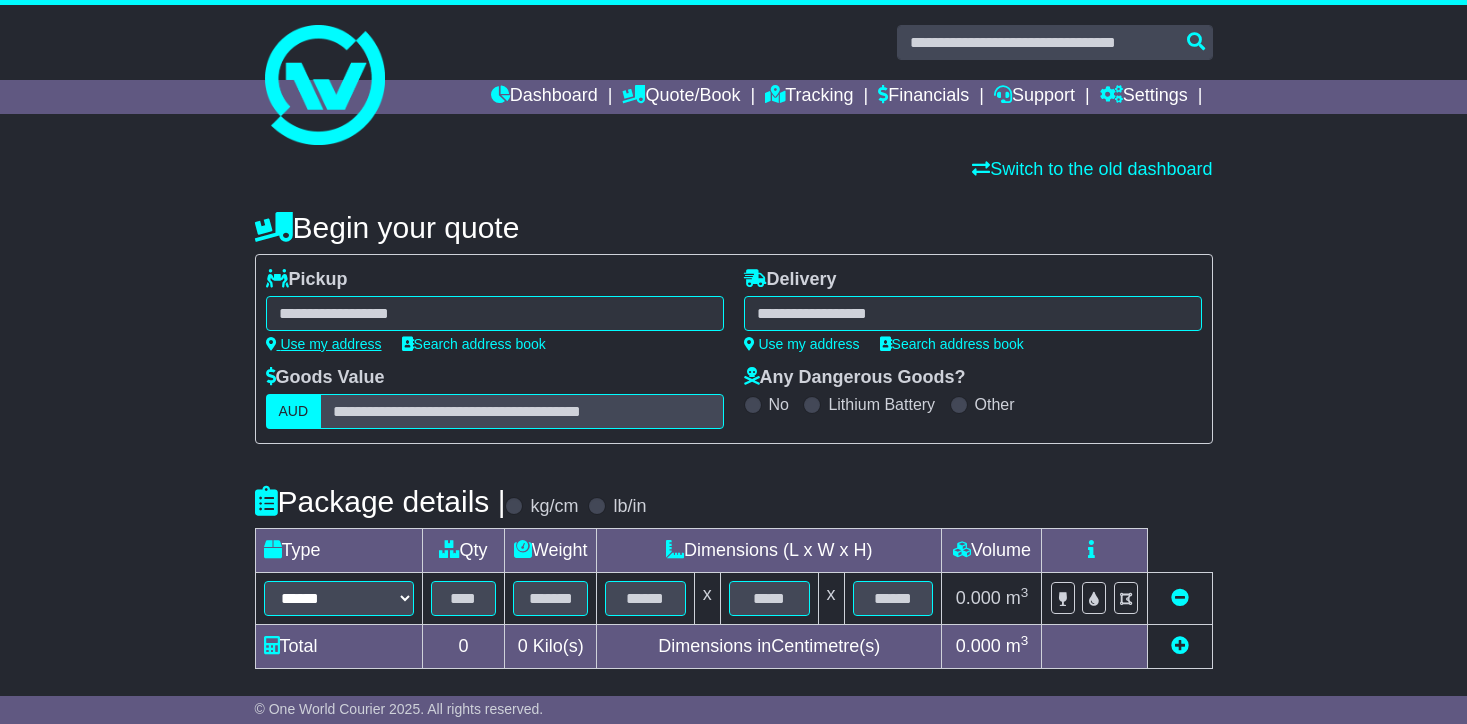 click on "Use my address" at bounding box center [324, 344] 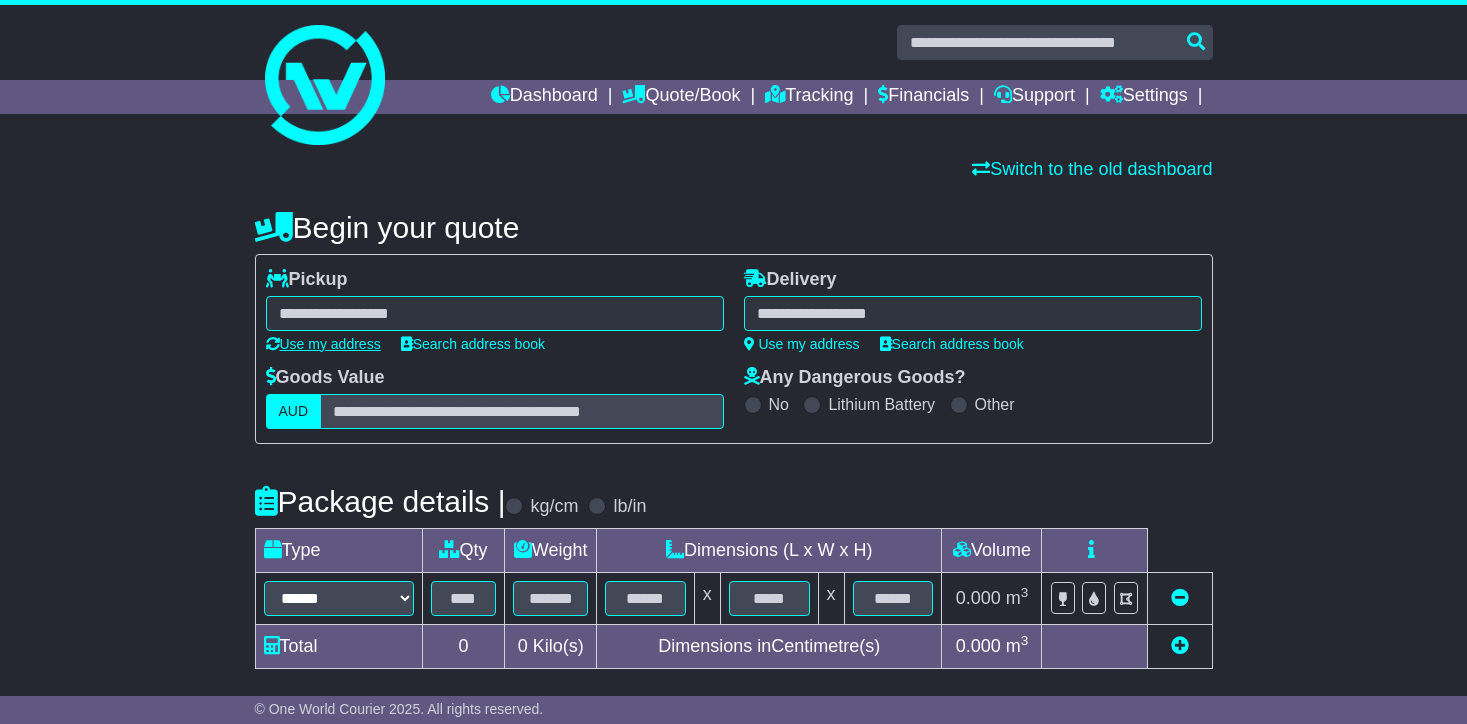 type on "**********" 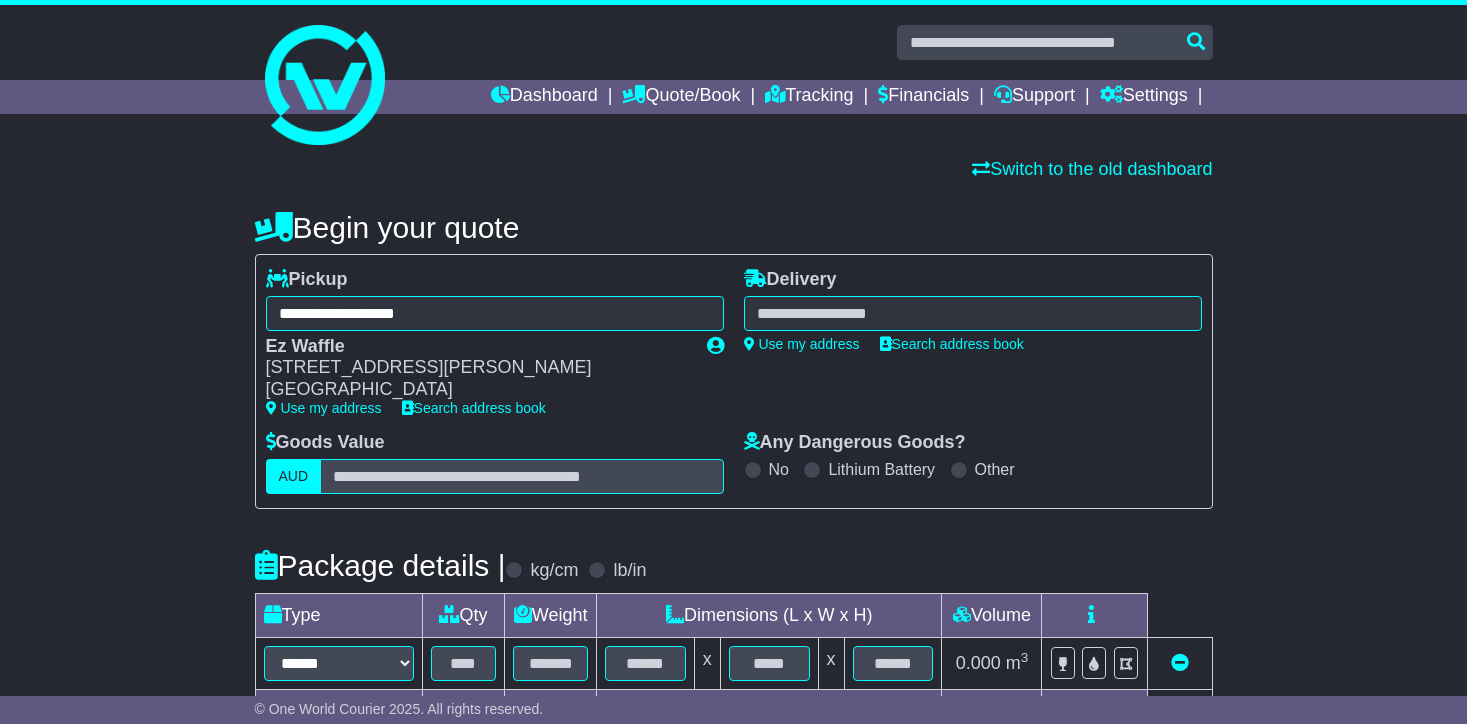 click at bounding box center [973, 313] 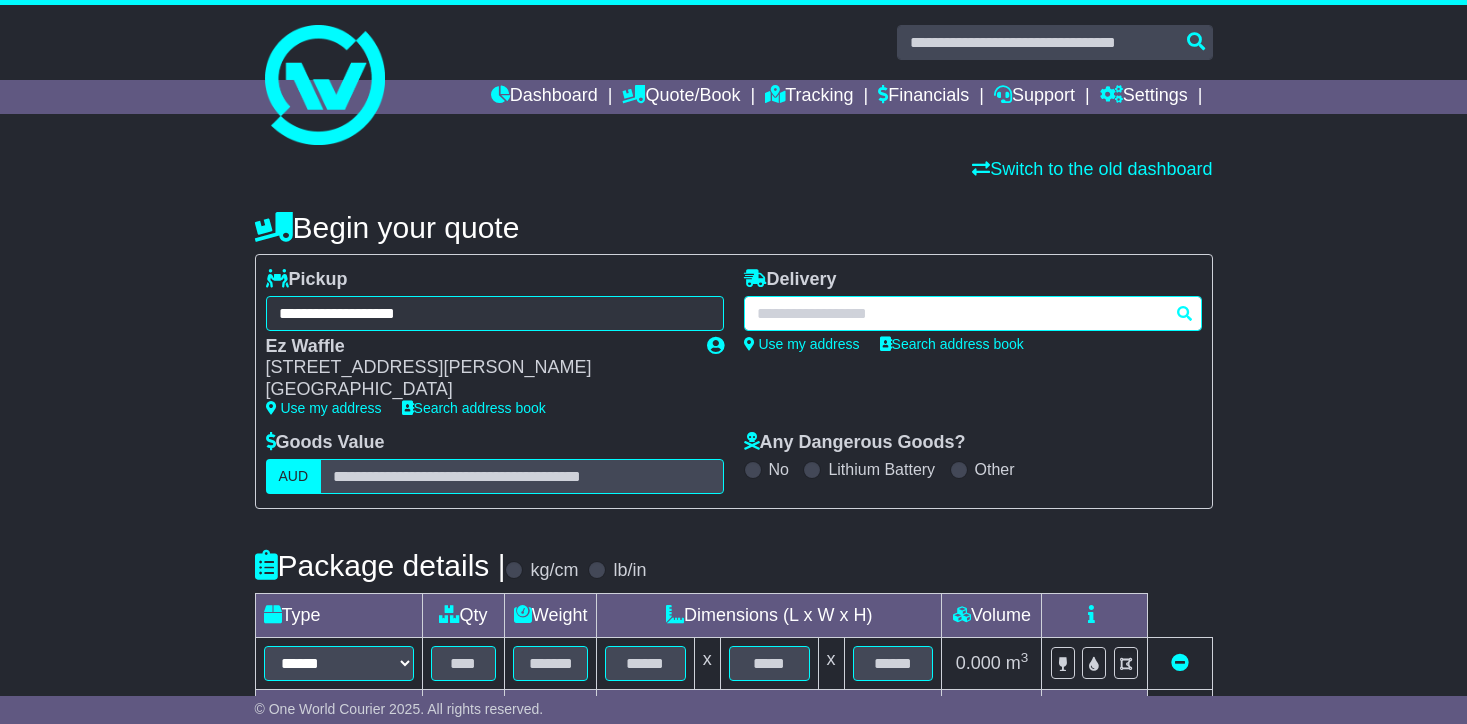 click at bounding box center (973, 313) 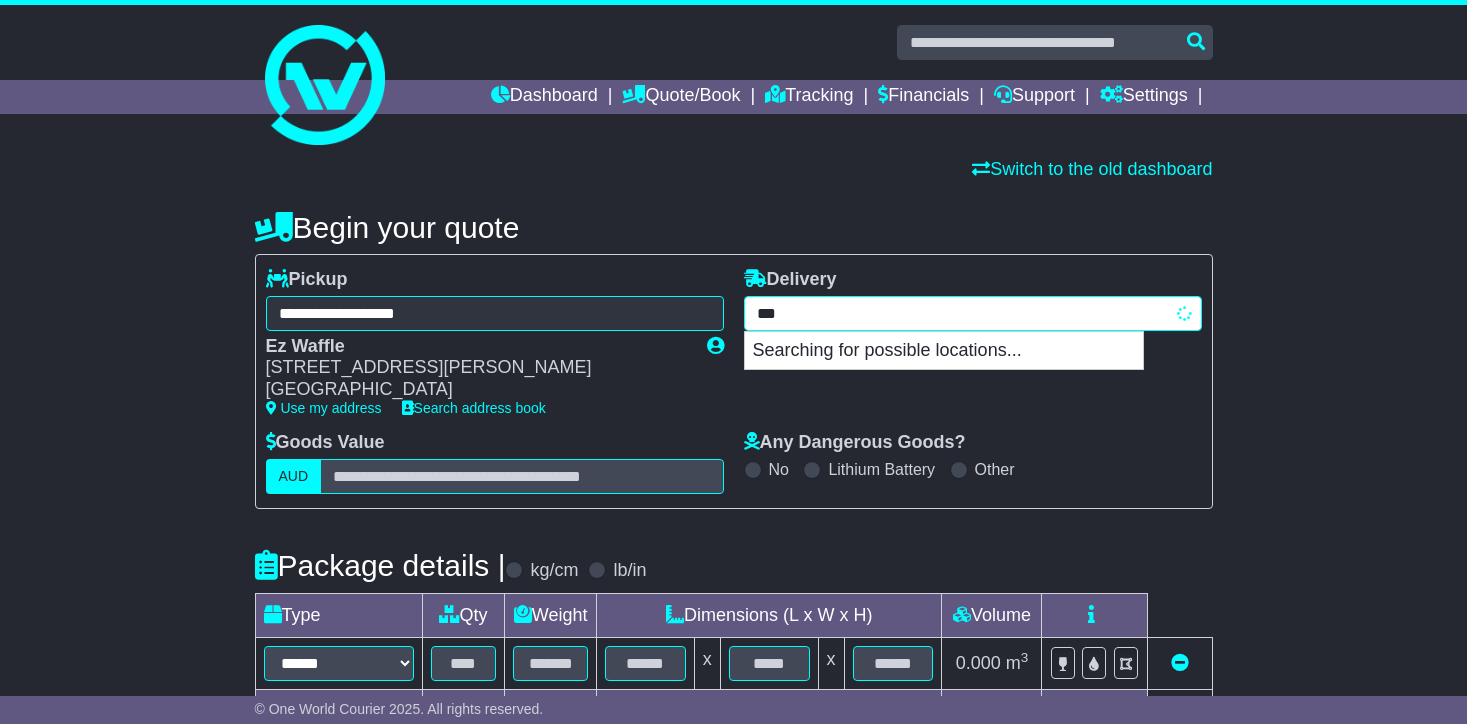 type on "****" 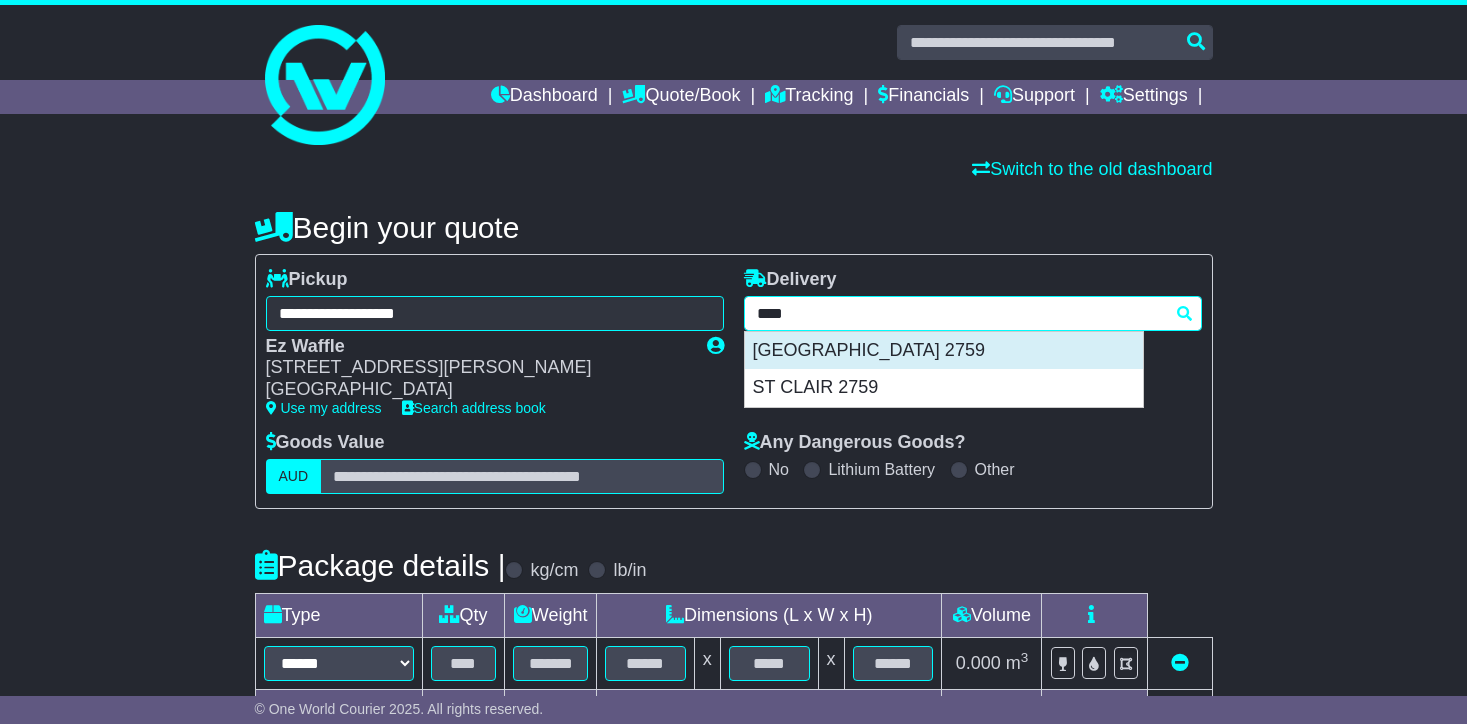 click on "ERSKINE PARK 2759" at bounding box center (944, 351) 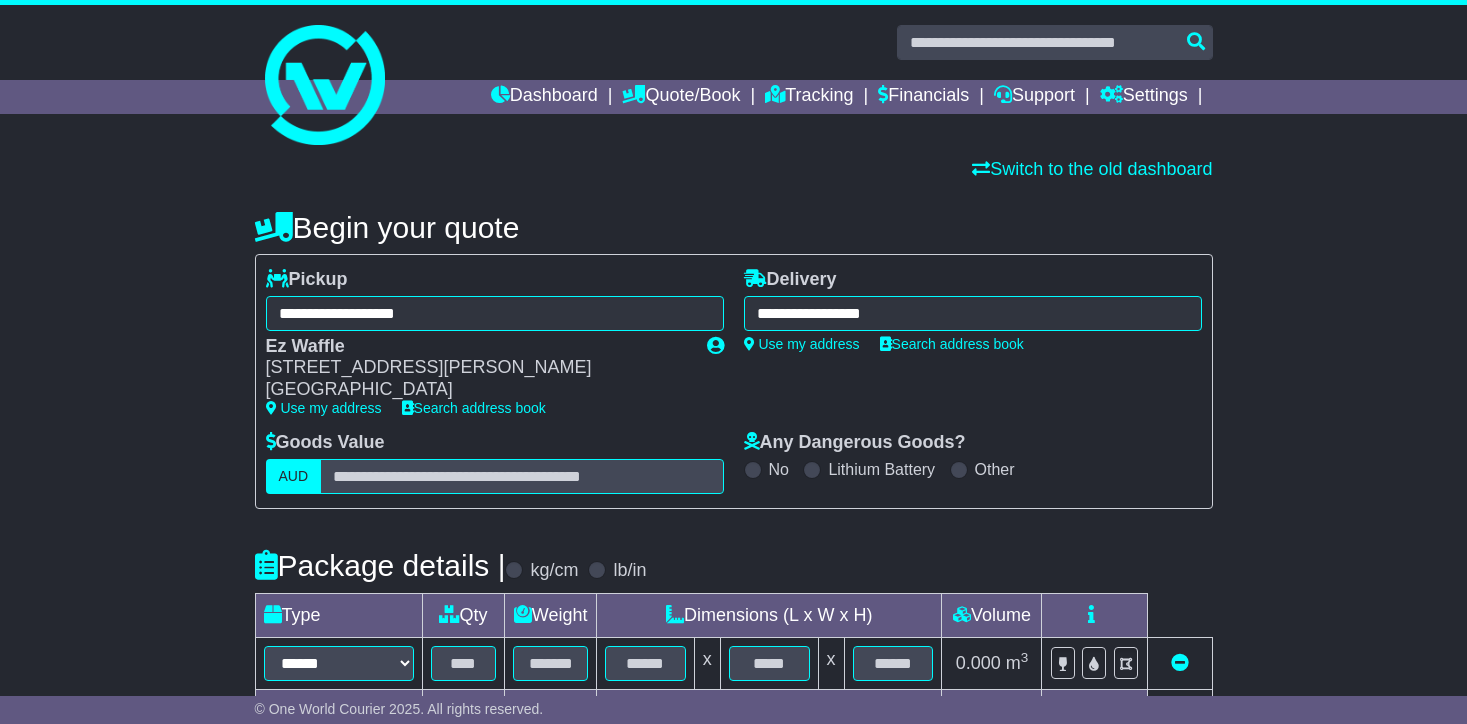 type on "**********" 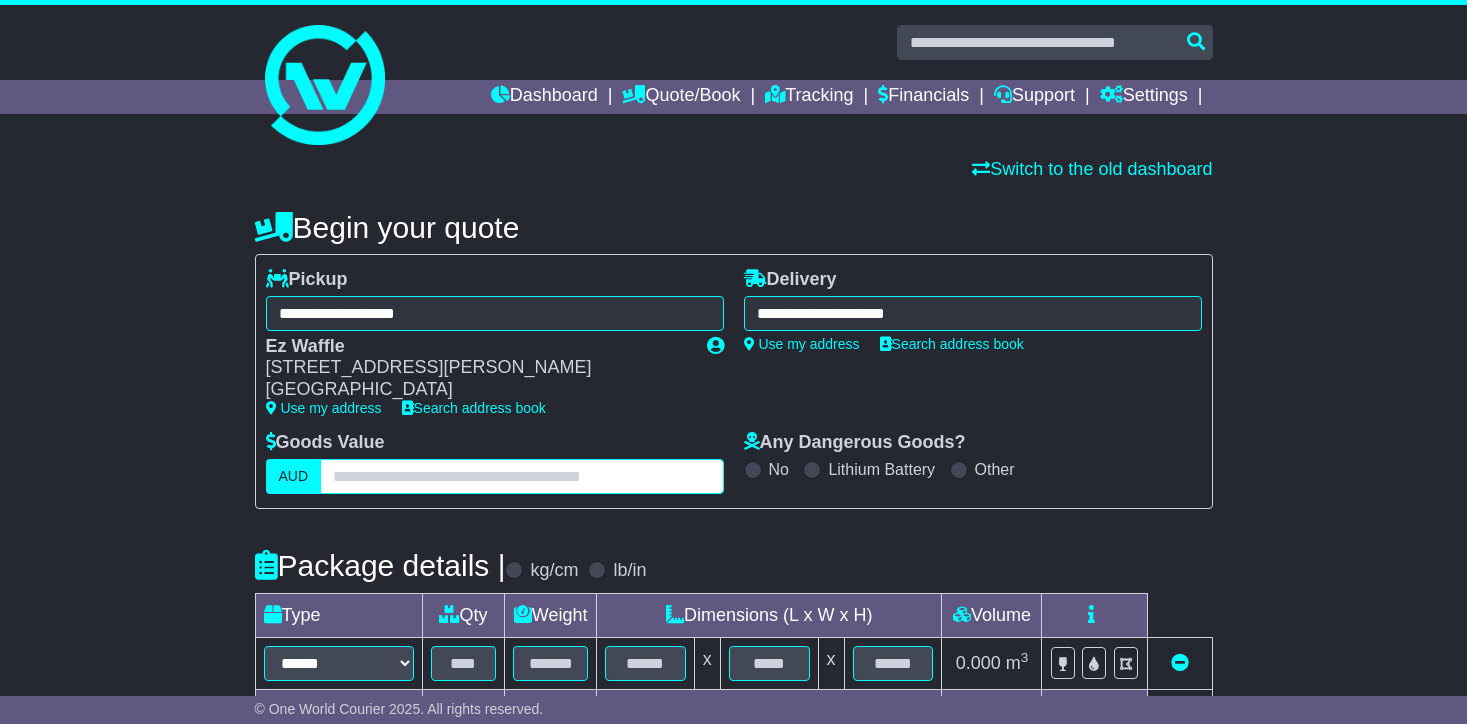click at bounding box center (521, 476) 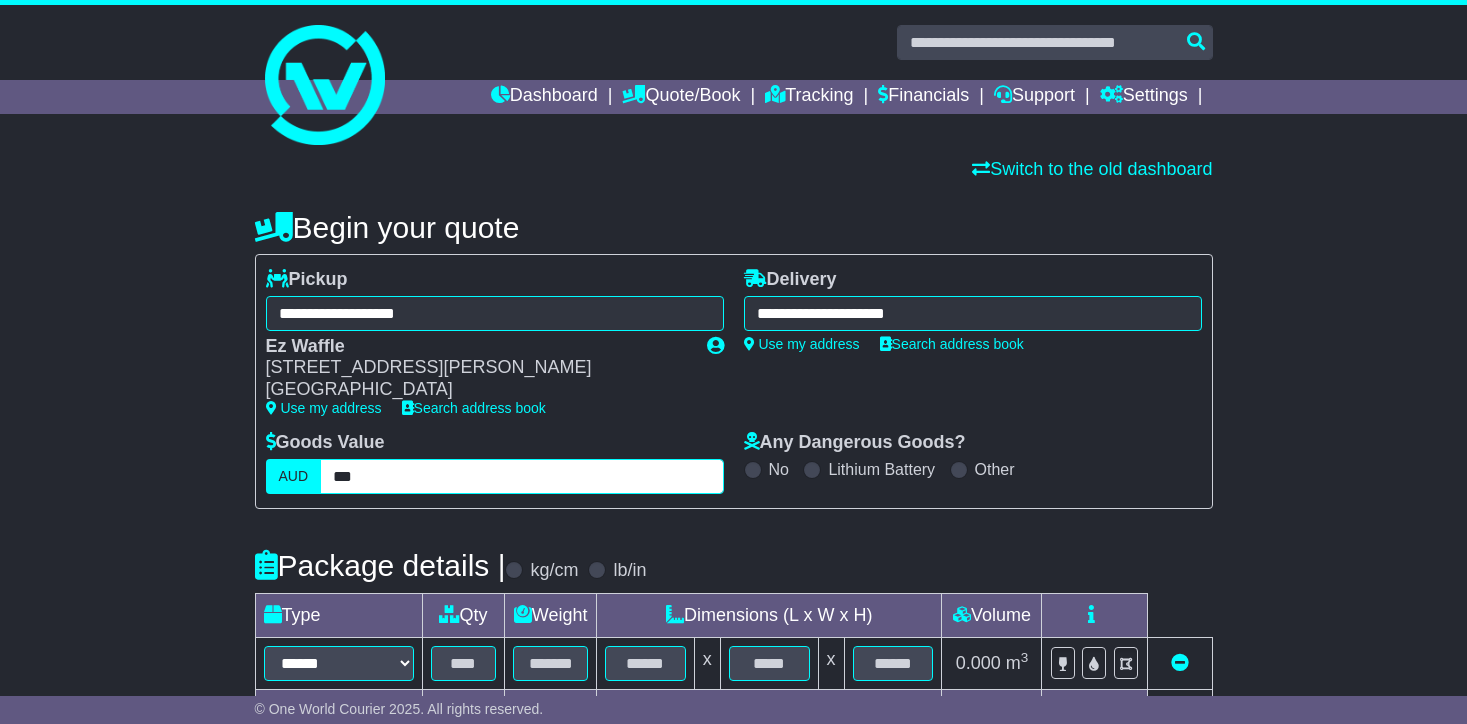 type on "***" 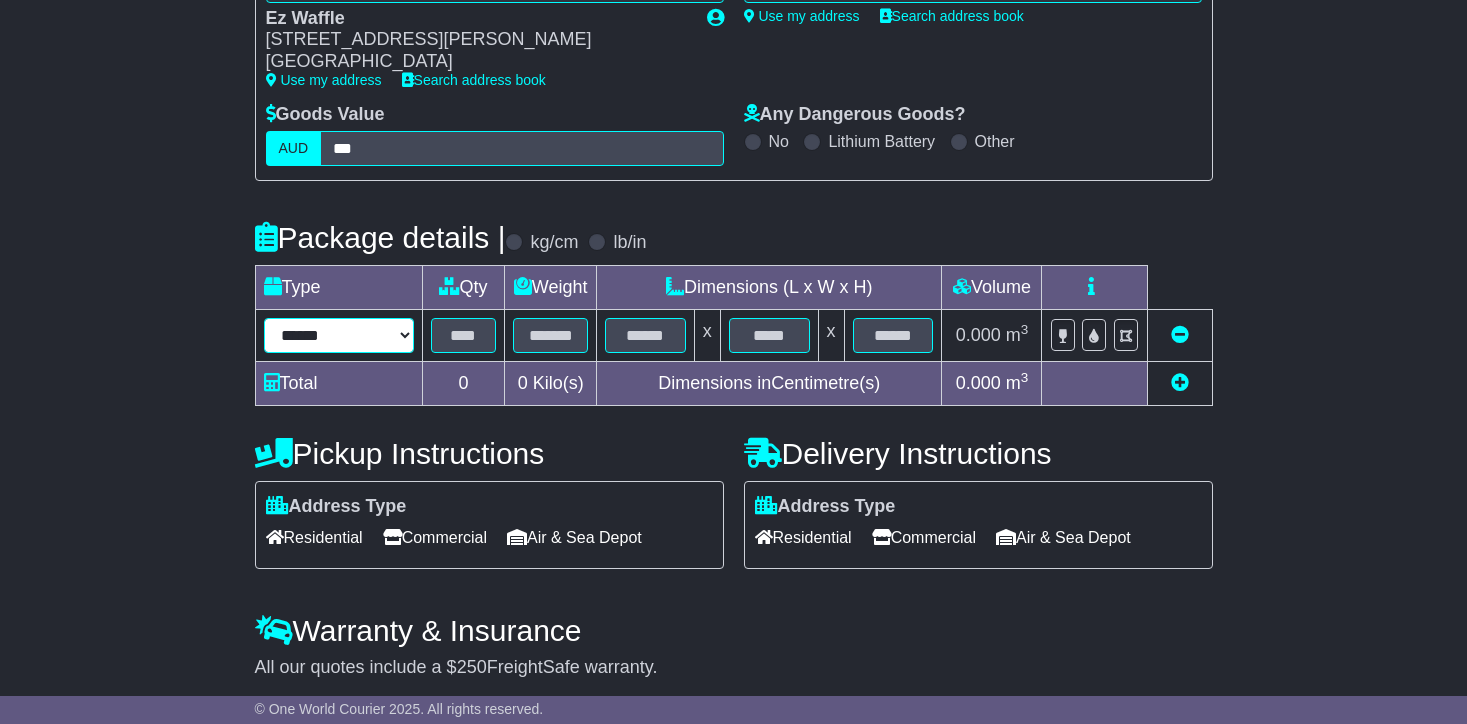 scroll, scrollTop: 392, scrollLeft: 0, axis: vertical 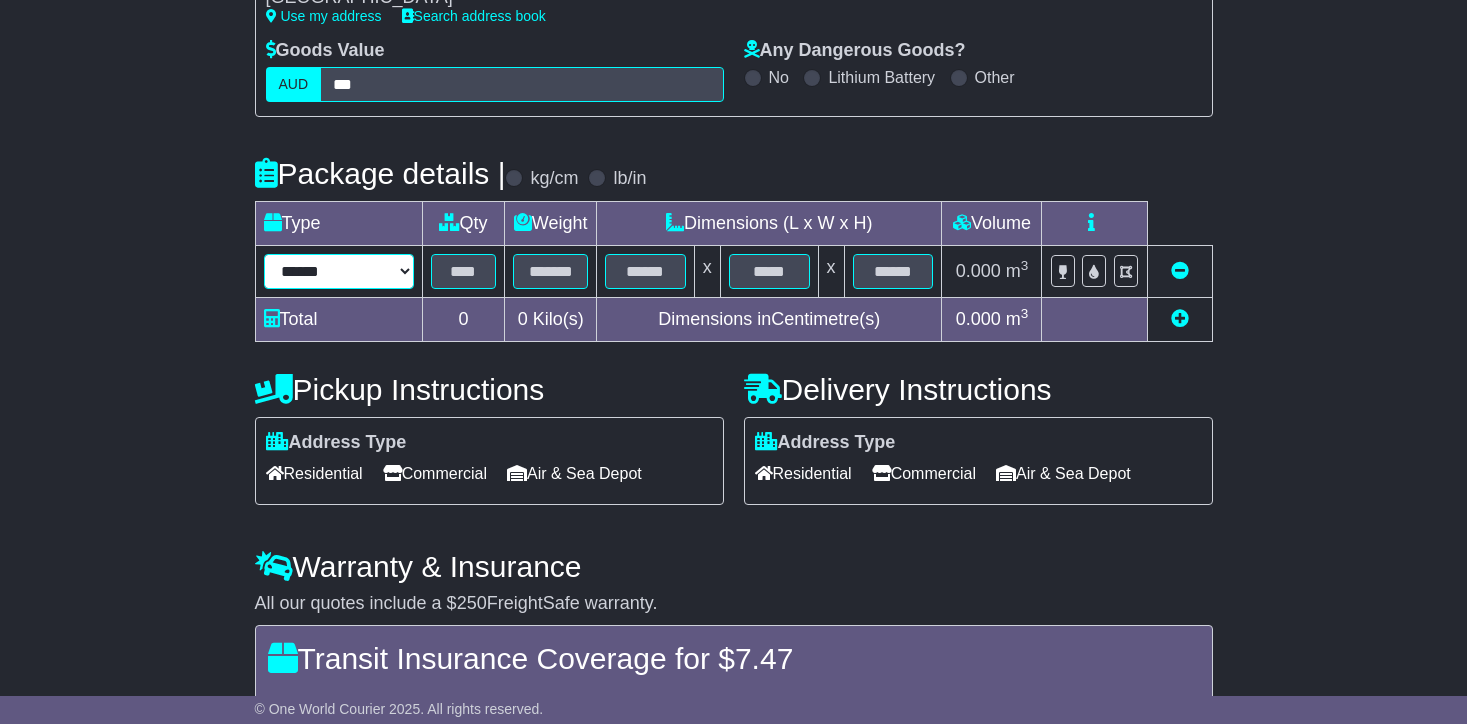 select on "*****" 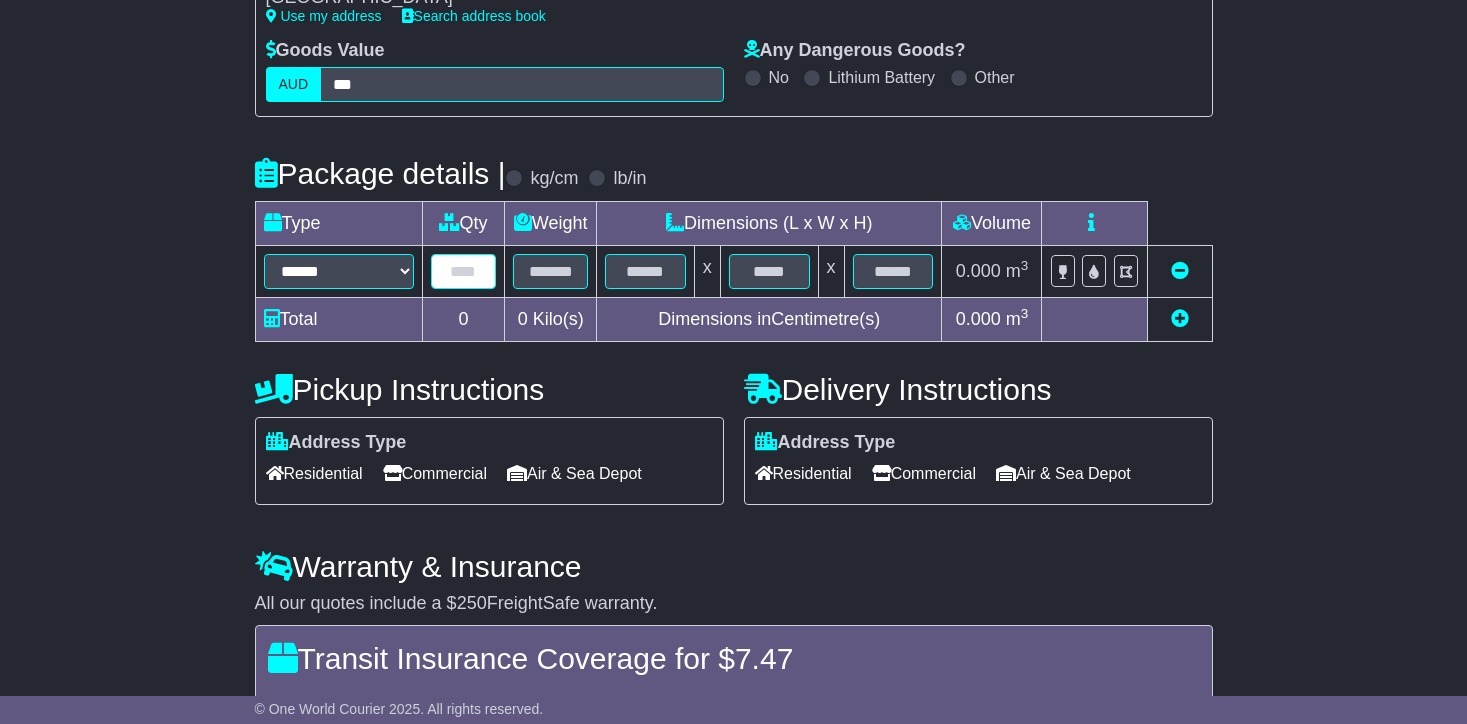 click at bounding box center [464, 271] 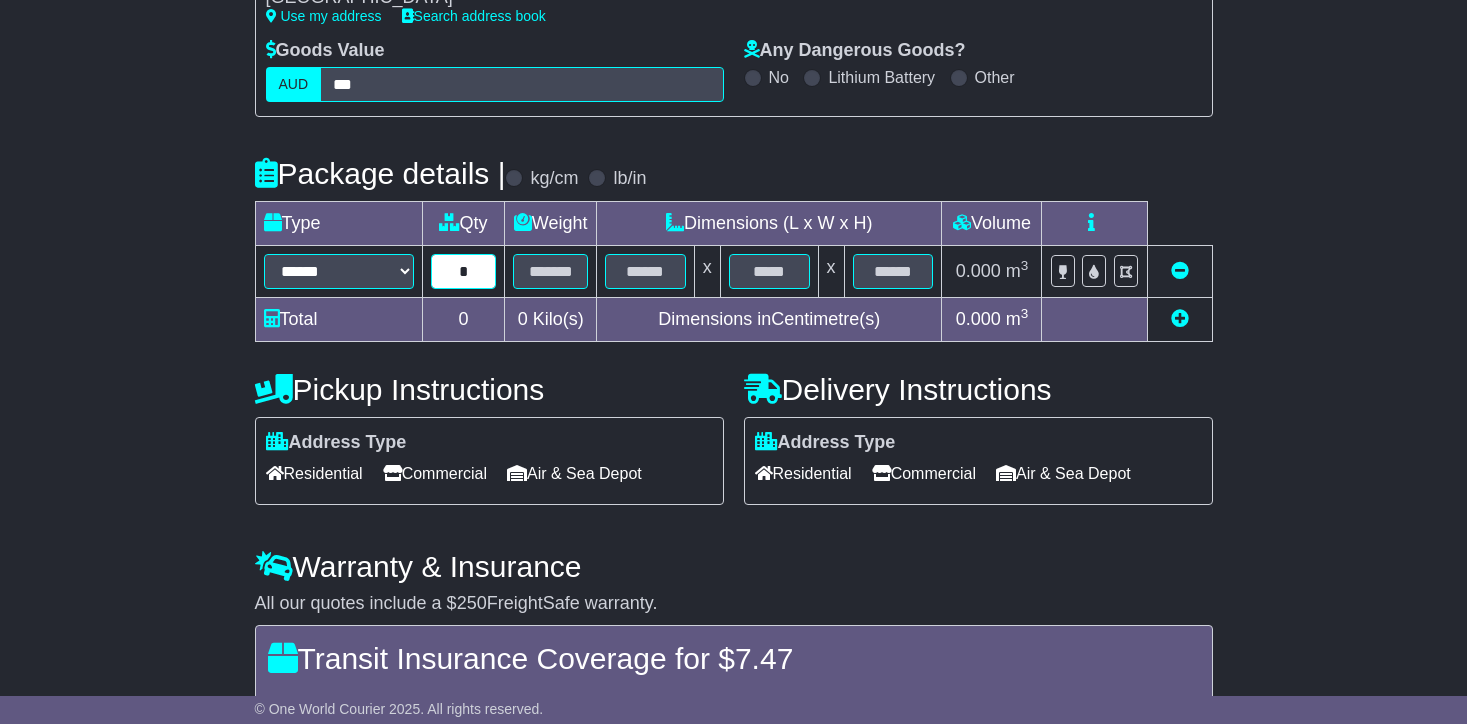 type on "*" 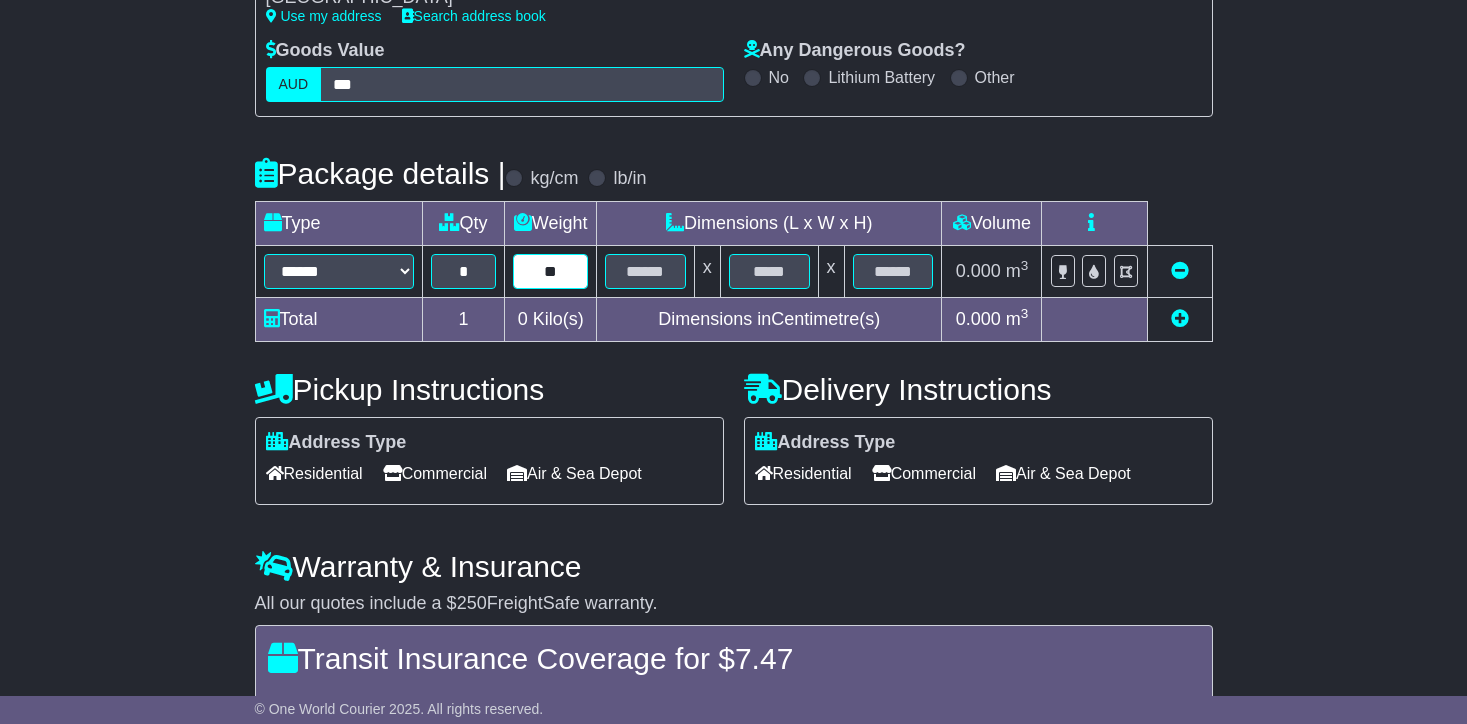 type on "**" 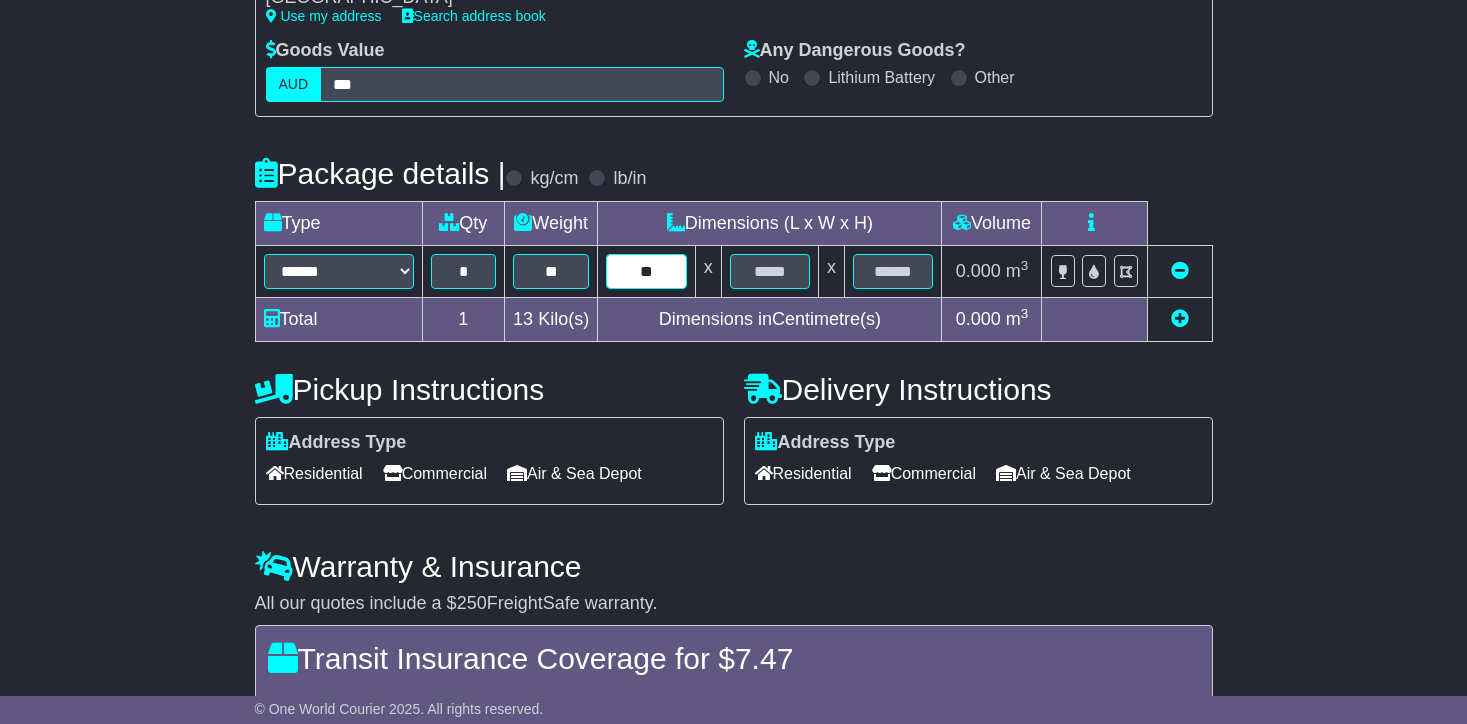 type on "**" 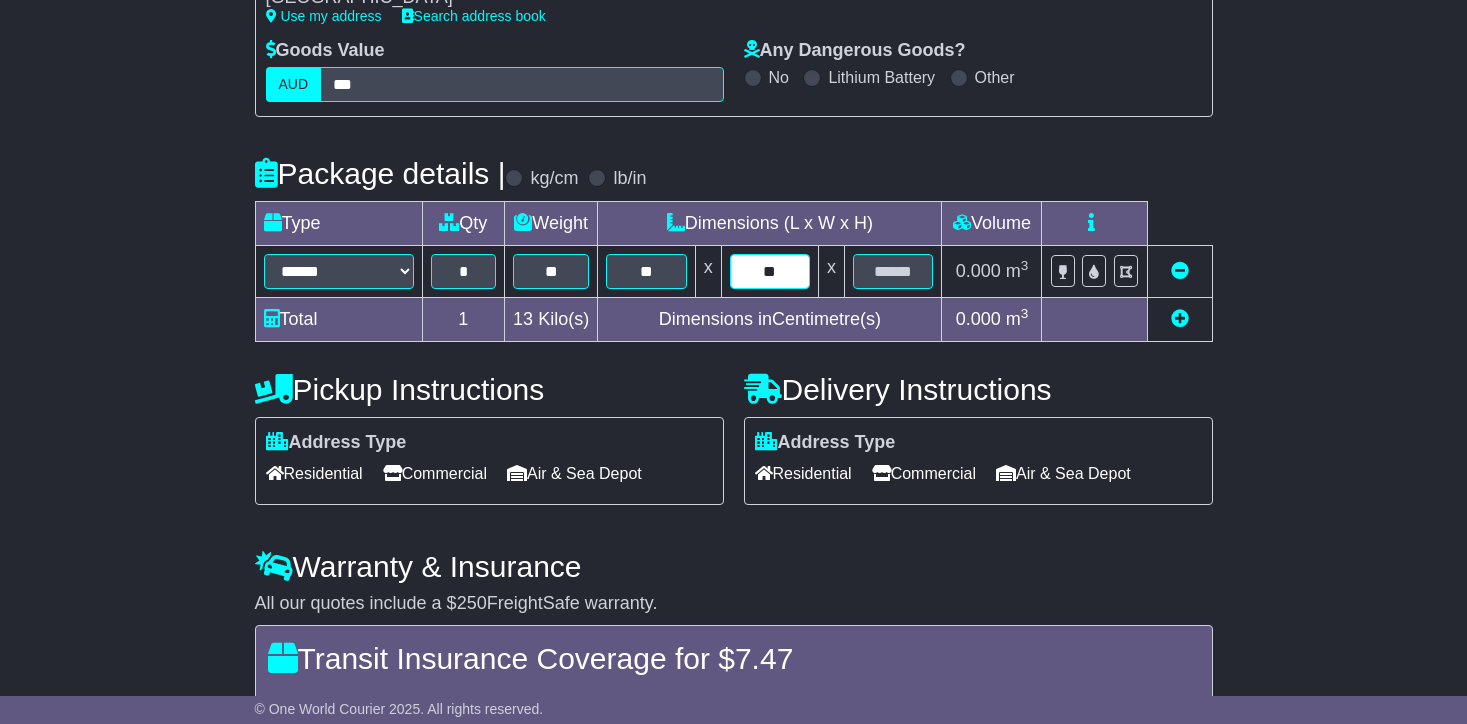 type on "**" 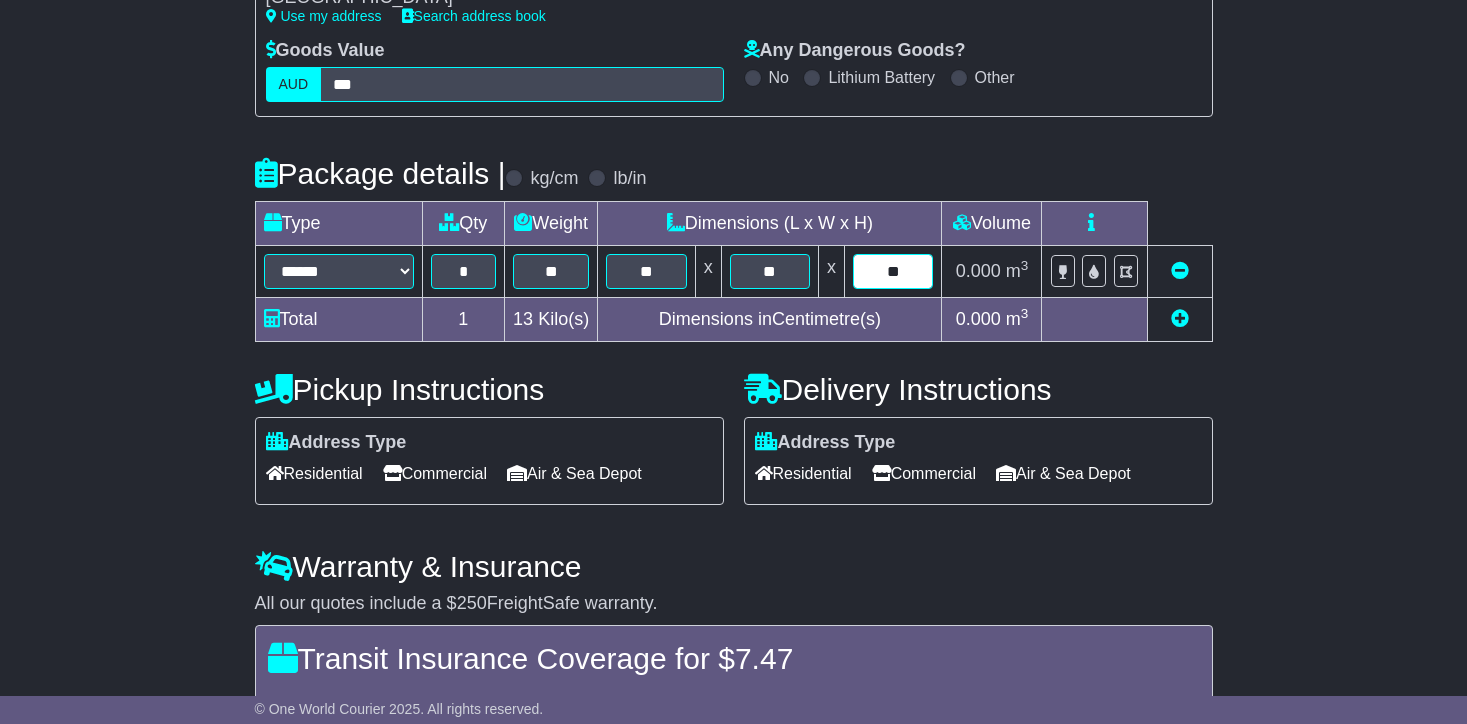 type on "**" 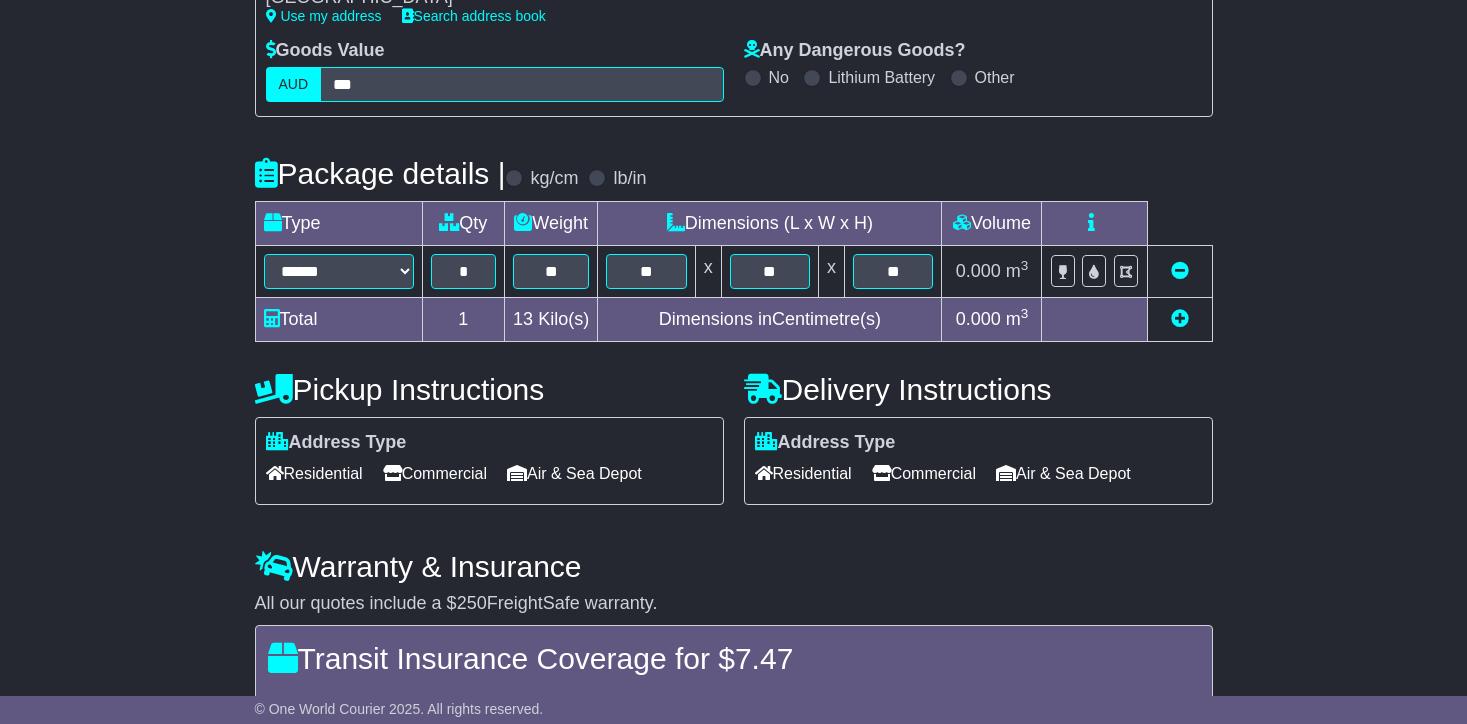 click on "**********" at bounding box center [733, 353] 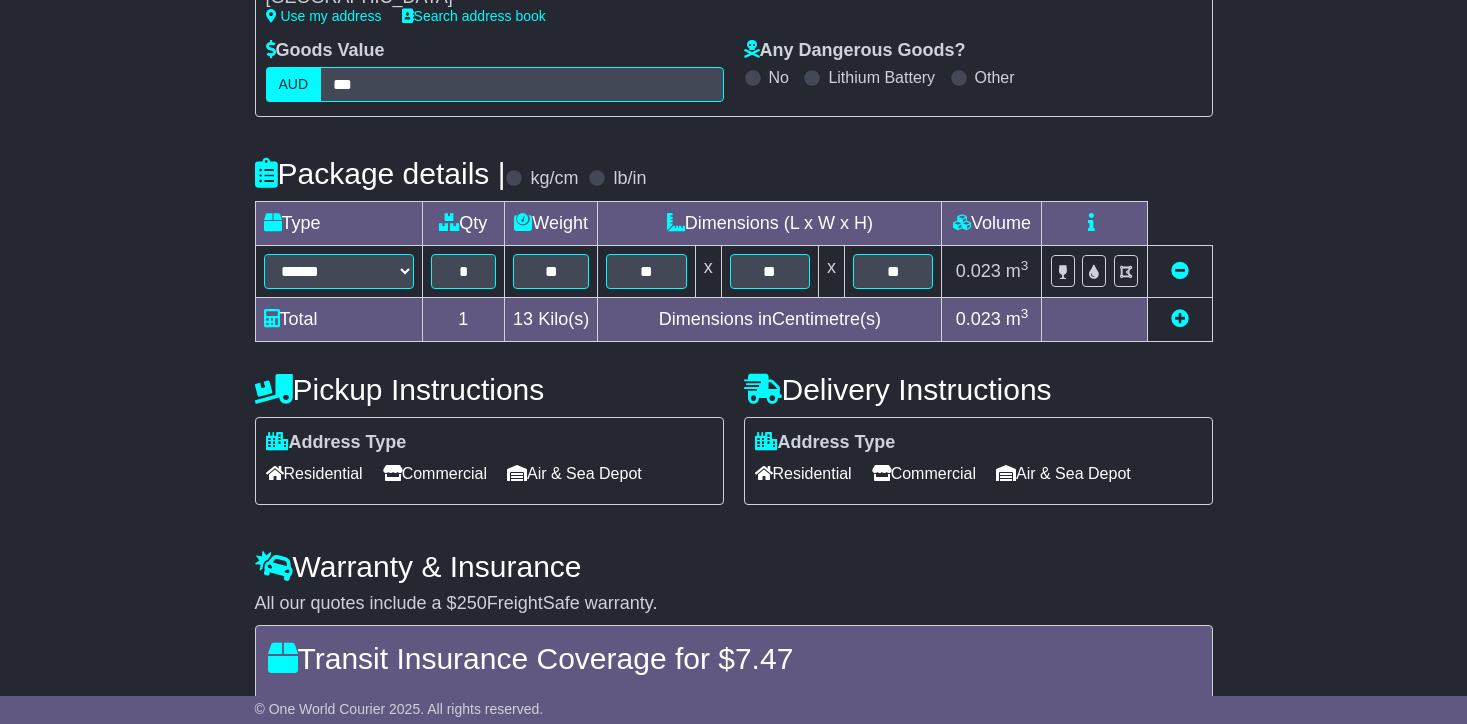 click on "Residential" at bounding box center [803, 473] 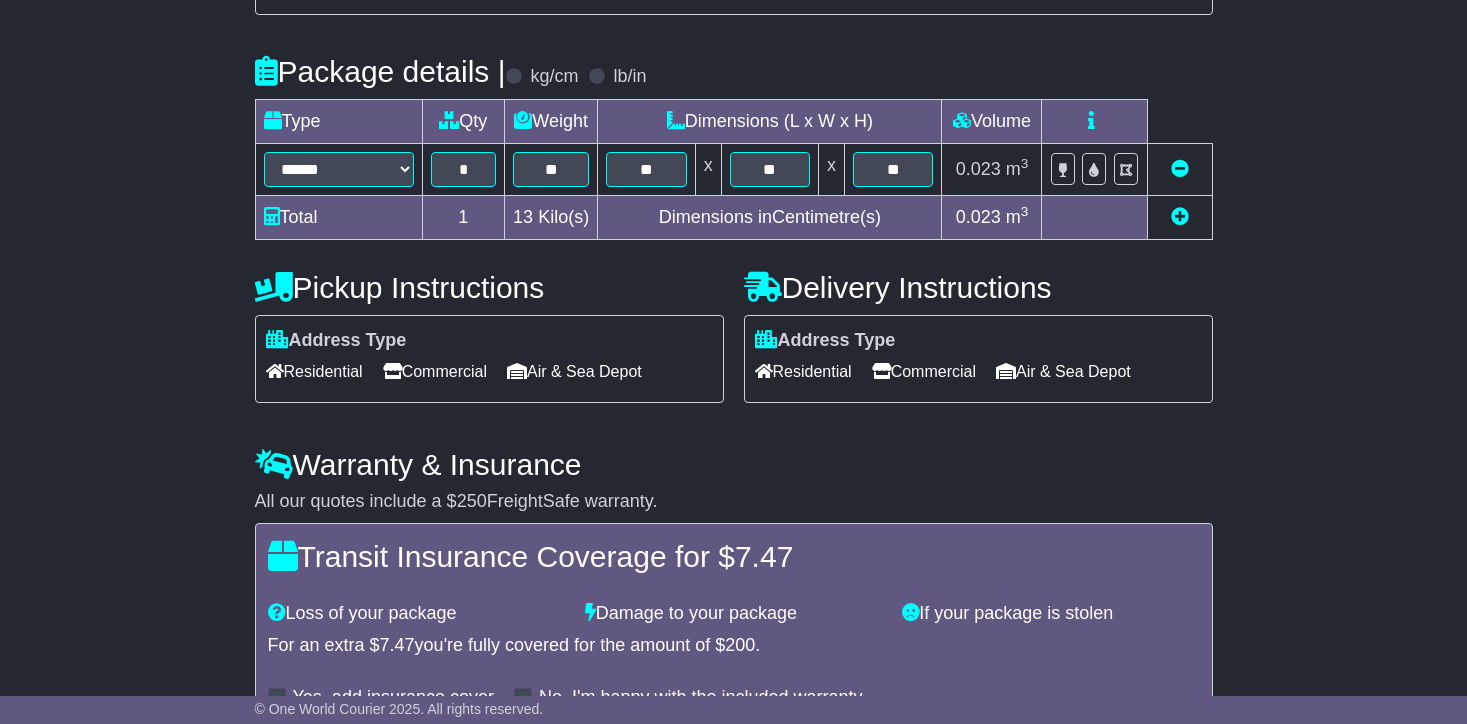 scroll, scrollTop: 611, scrollLeft: 0, axis: vertical 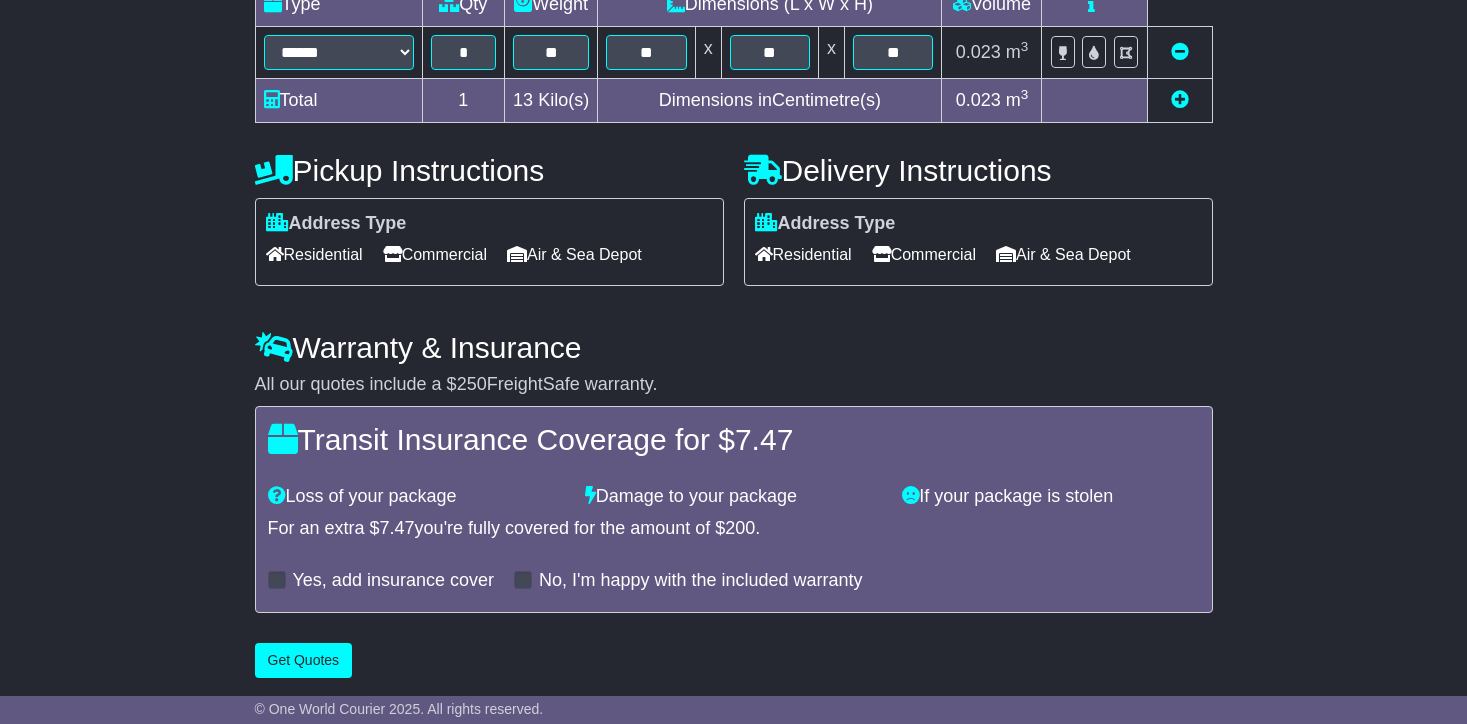 click on "Get Quotes" at bounding box center [304, 660] 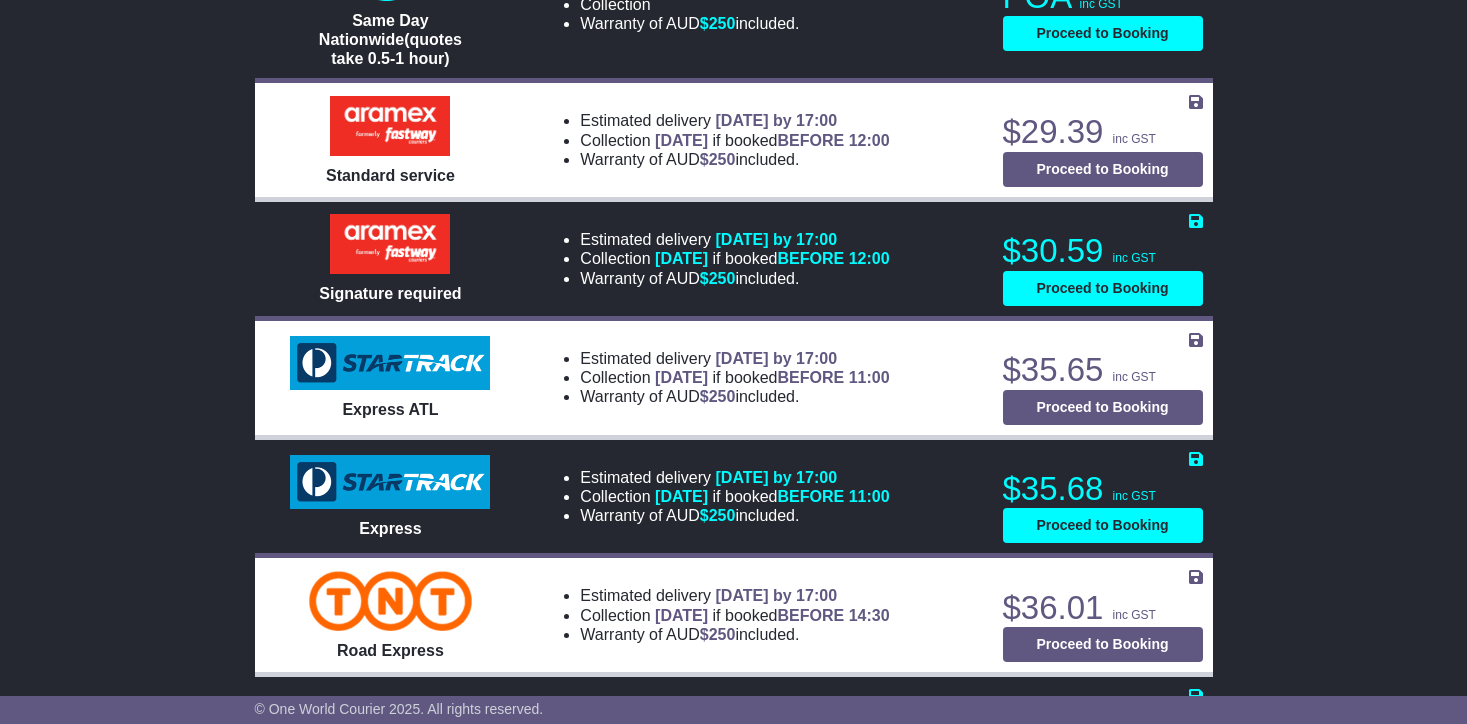 scroll, scrollTop: 943, scrollLeft: 0, axis: vertical 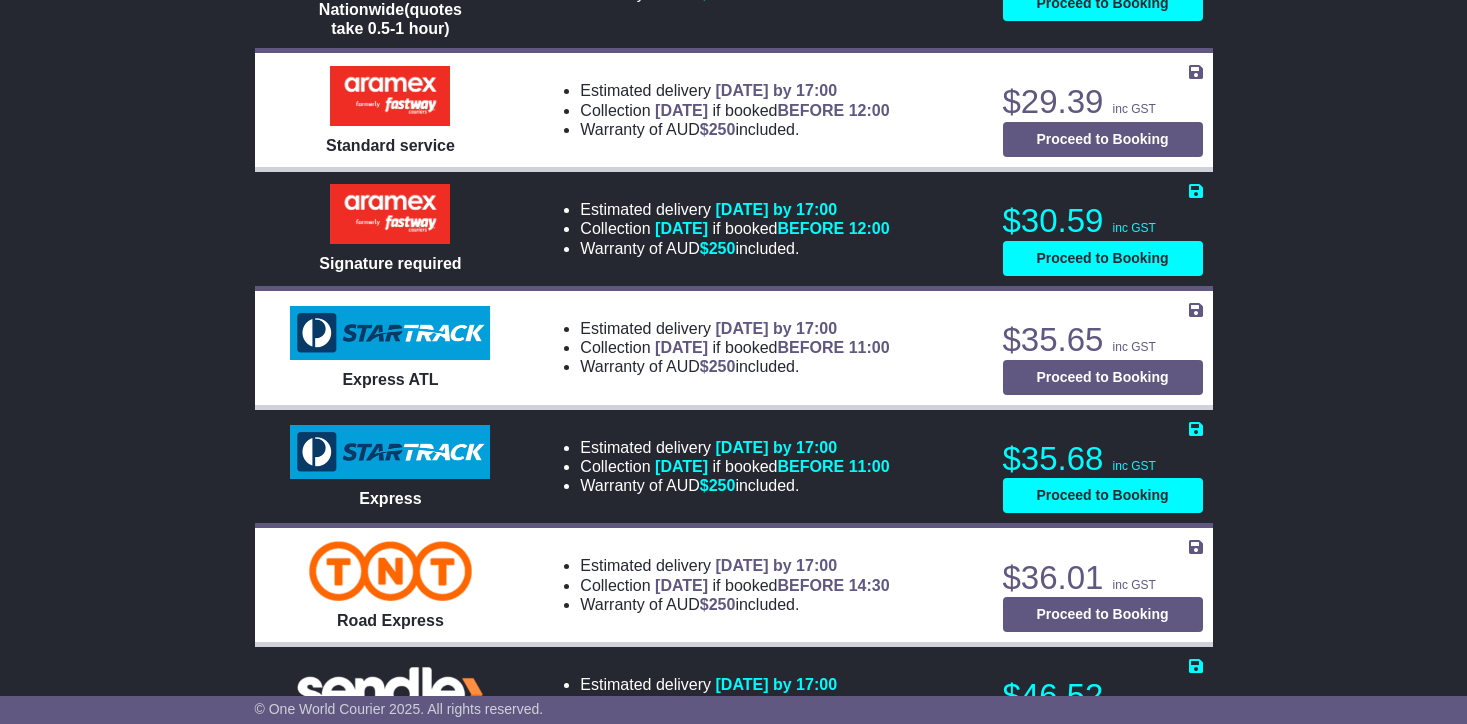 click on "Proceed to Booking" at bounding box center [1103, 614] 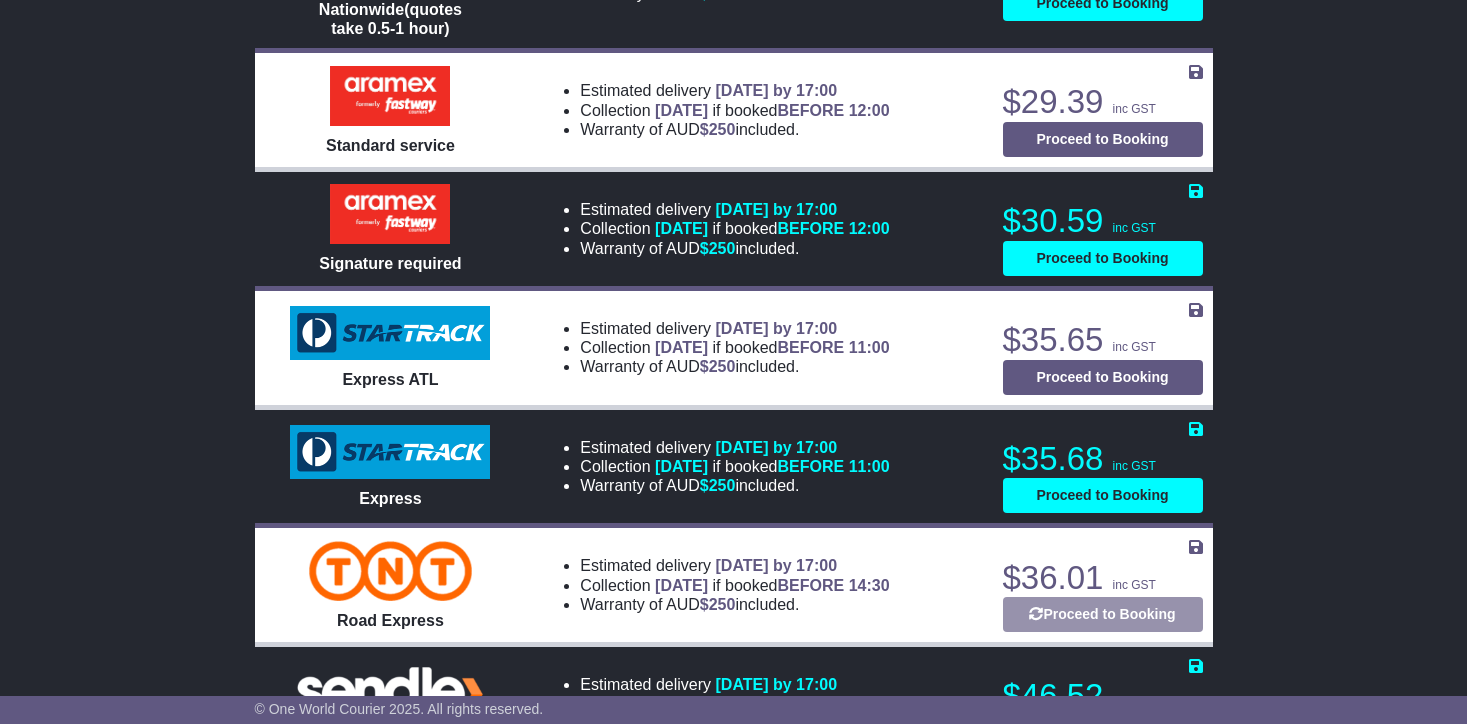 select on "**********" 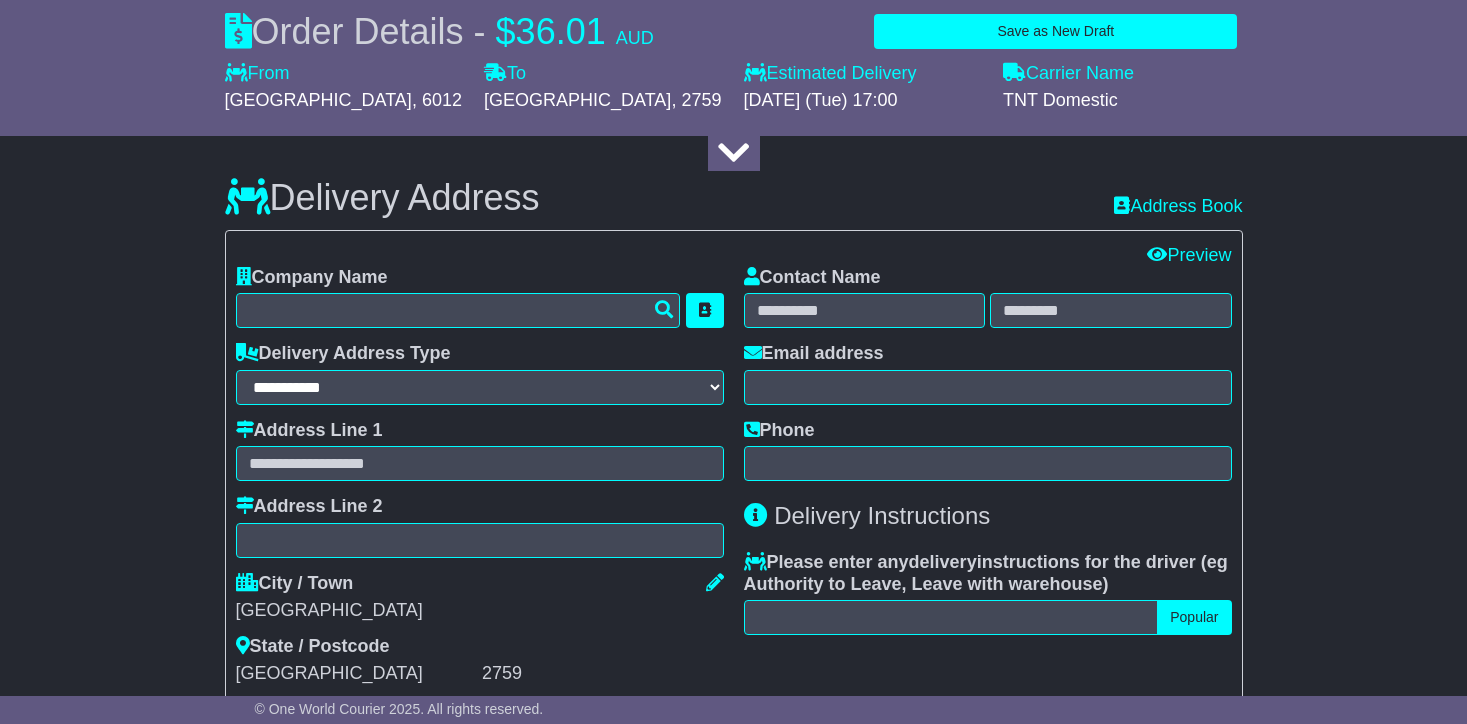 scroll, scrollTop: 1123, scrollLeft: 0, axis: vertical 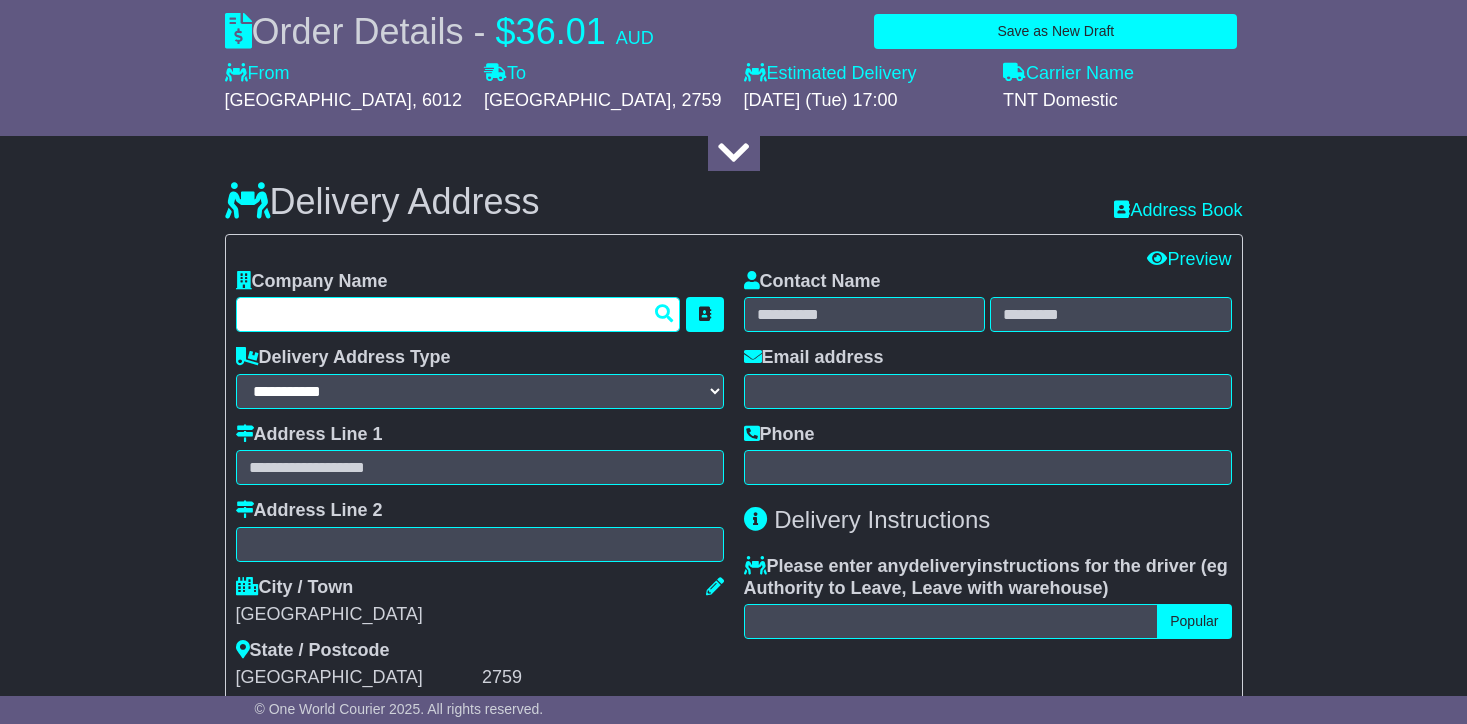 click at bounding box center [458, 314] 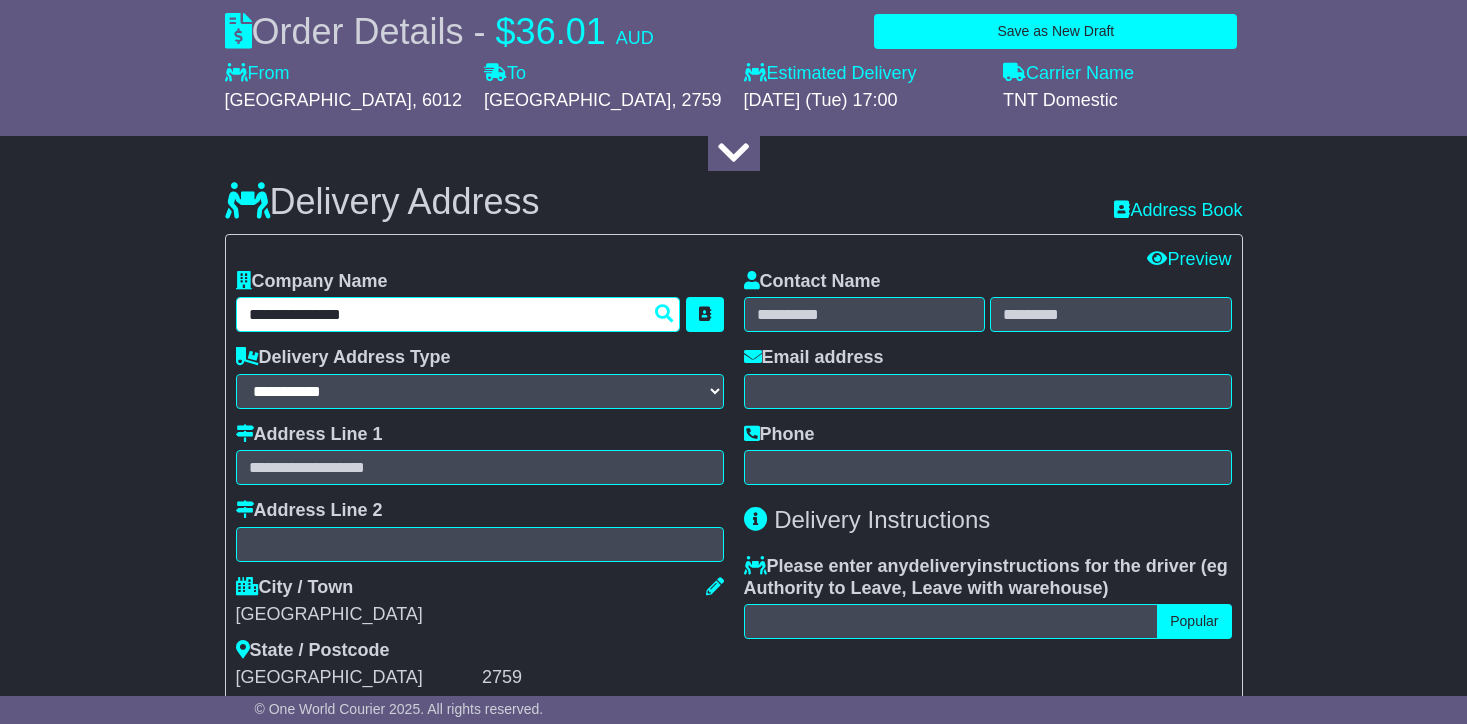 type 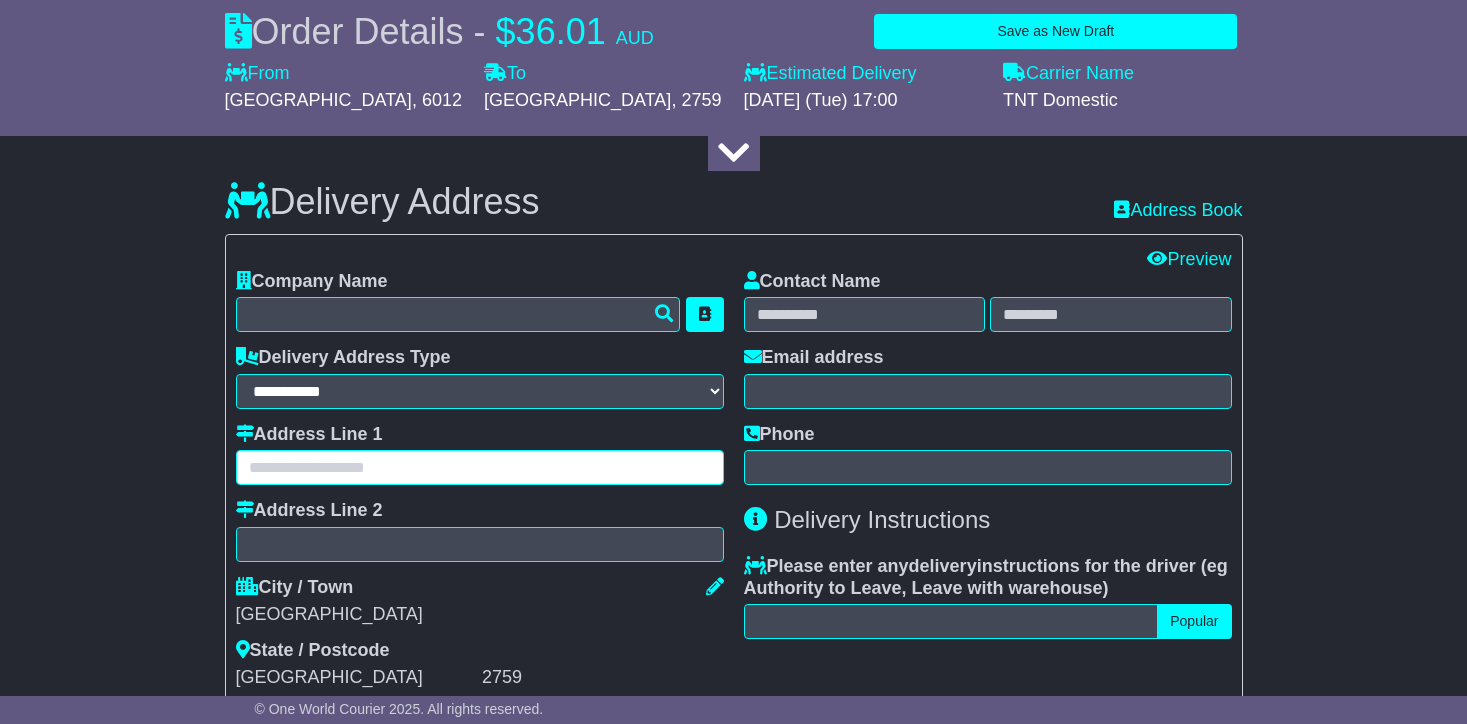 paste on "**********" 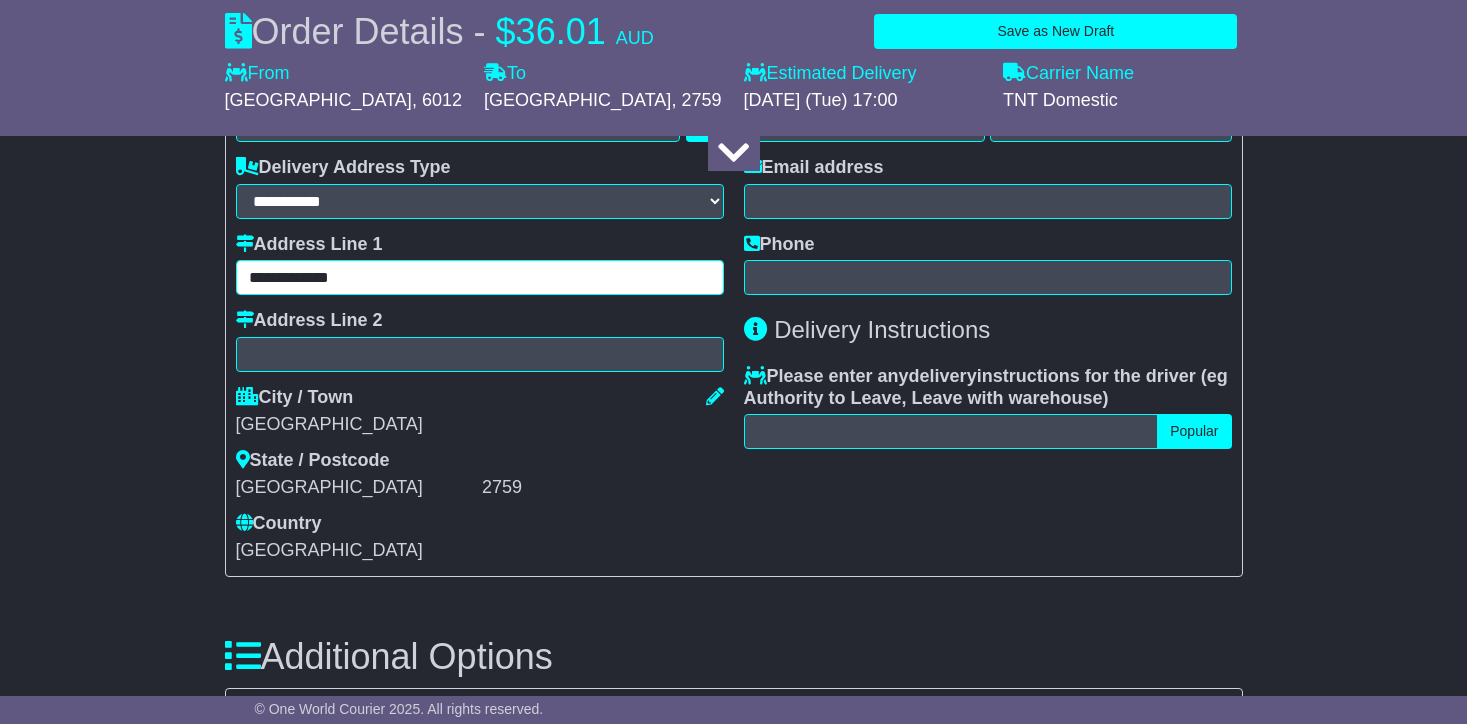 scroll, scrollTop: 986, scrollLeft: 0, axis: vertical 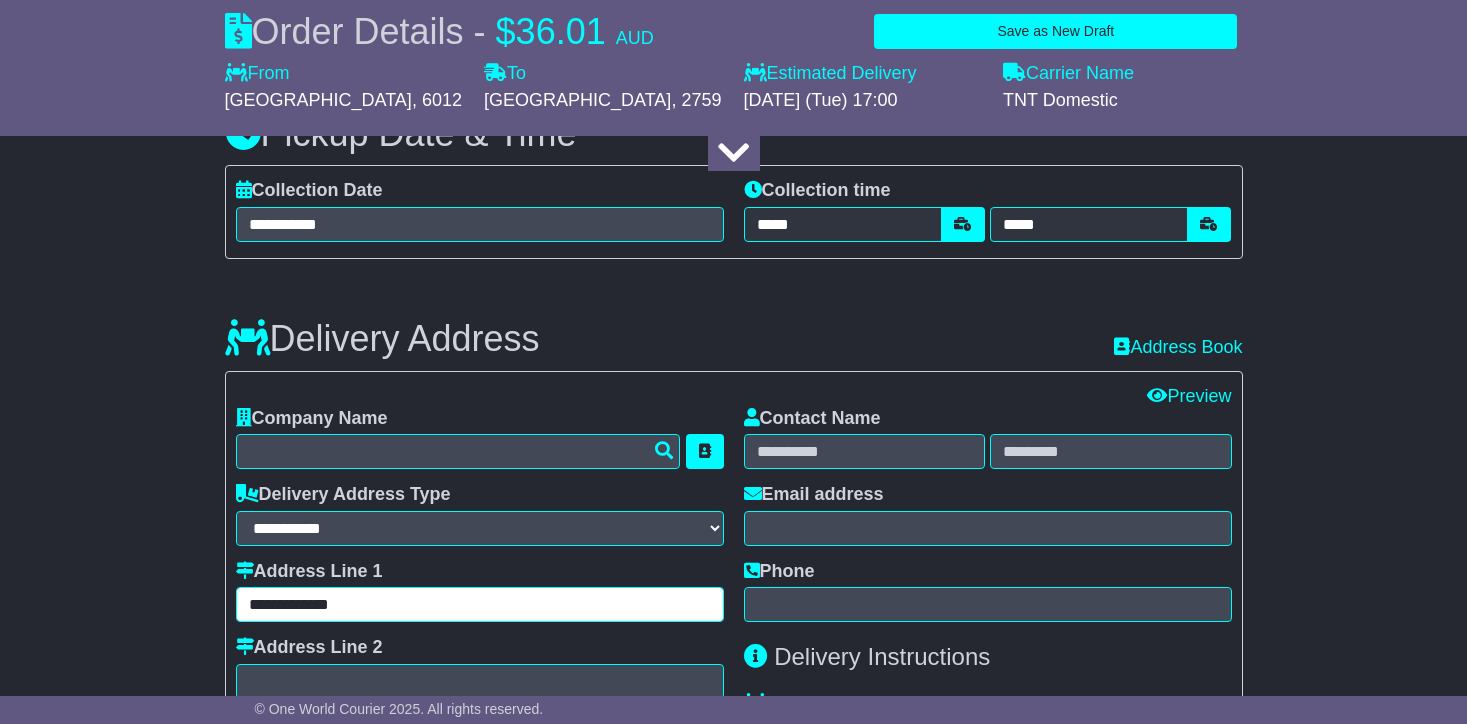 type on "**********" 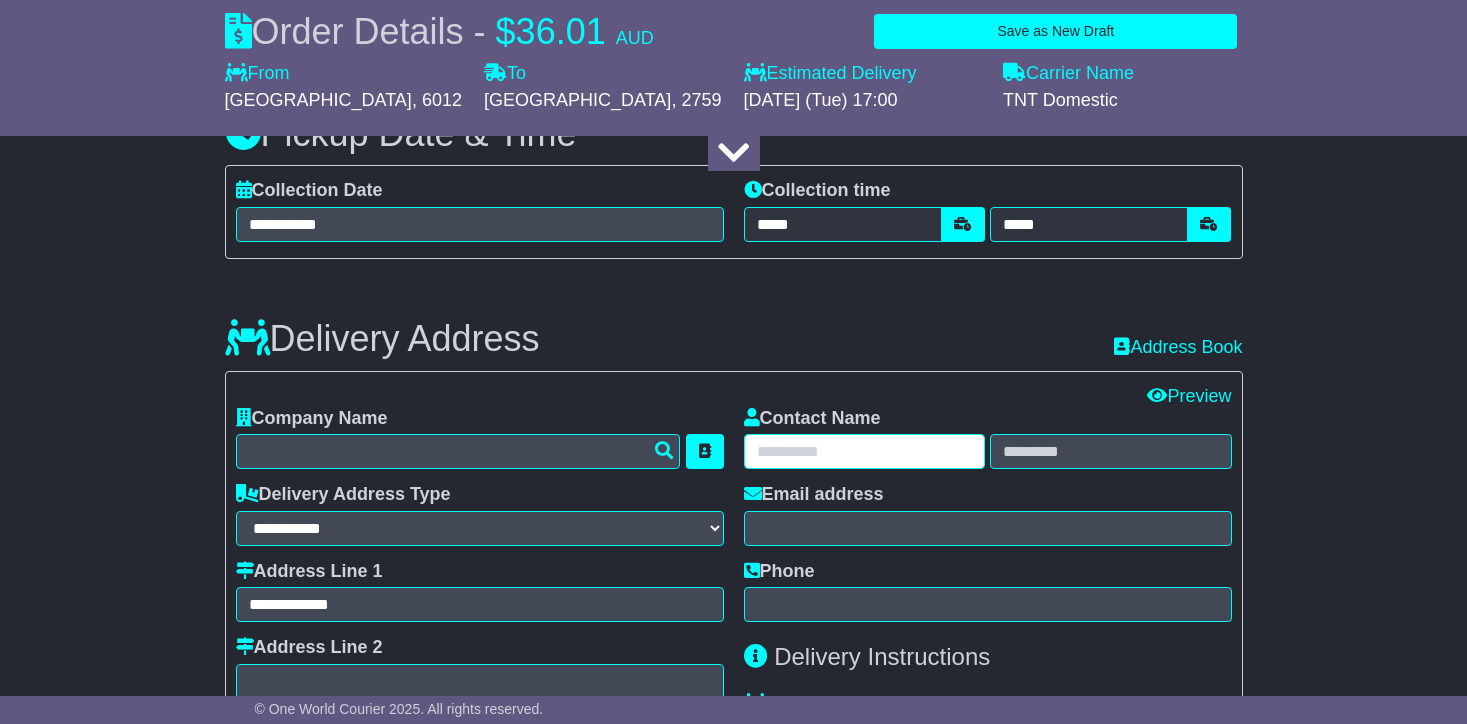 paste on "**********" 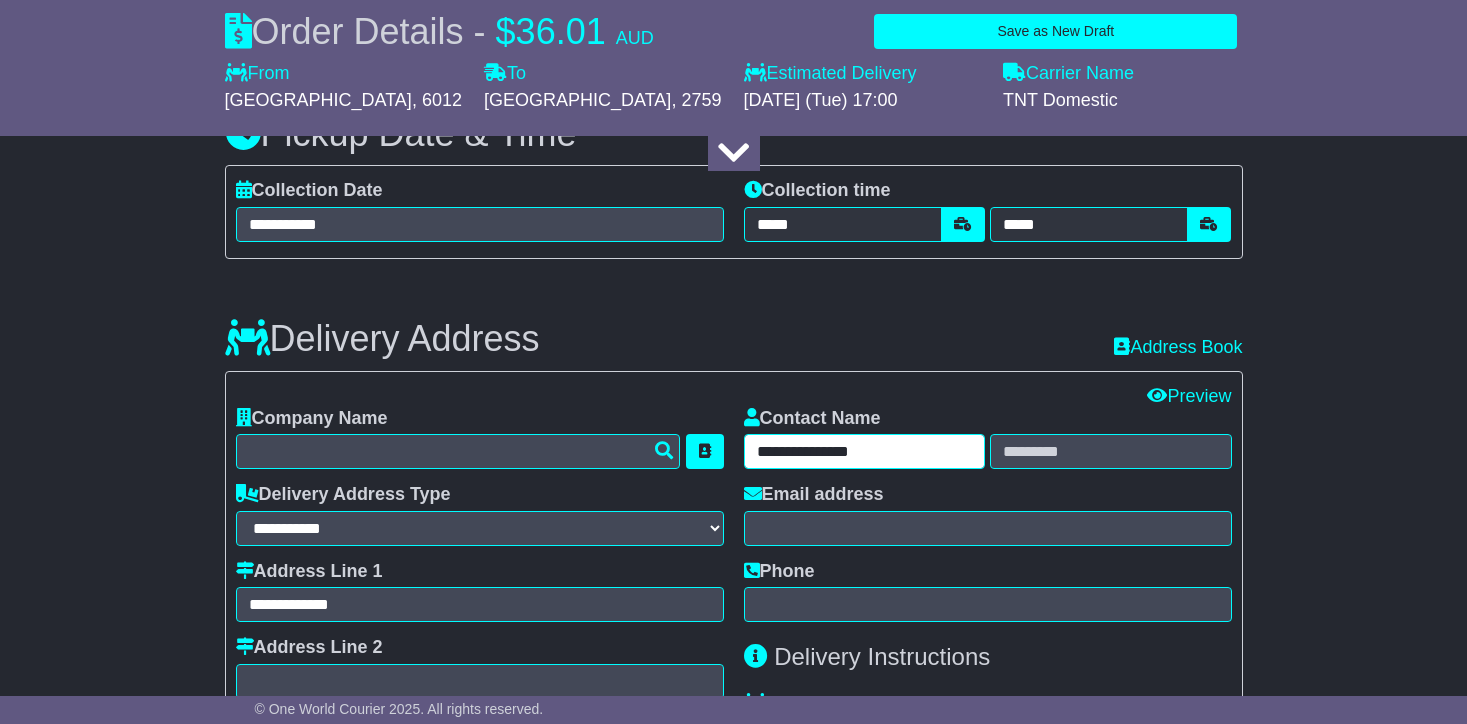 type on "**********" 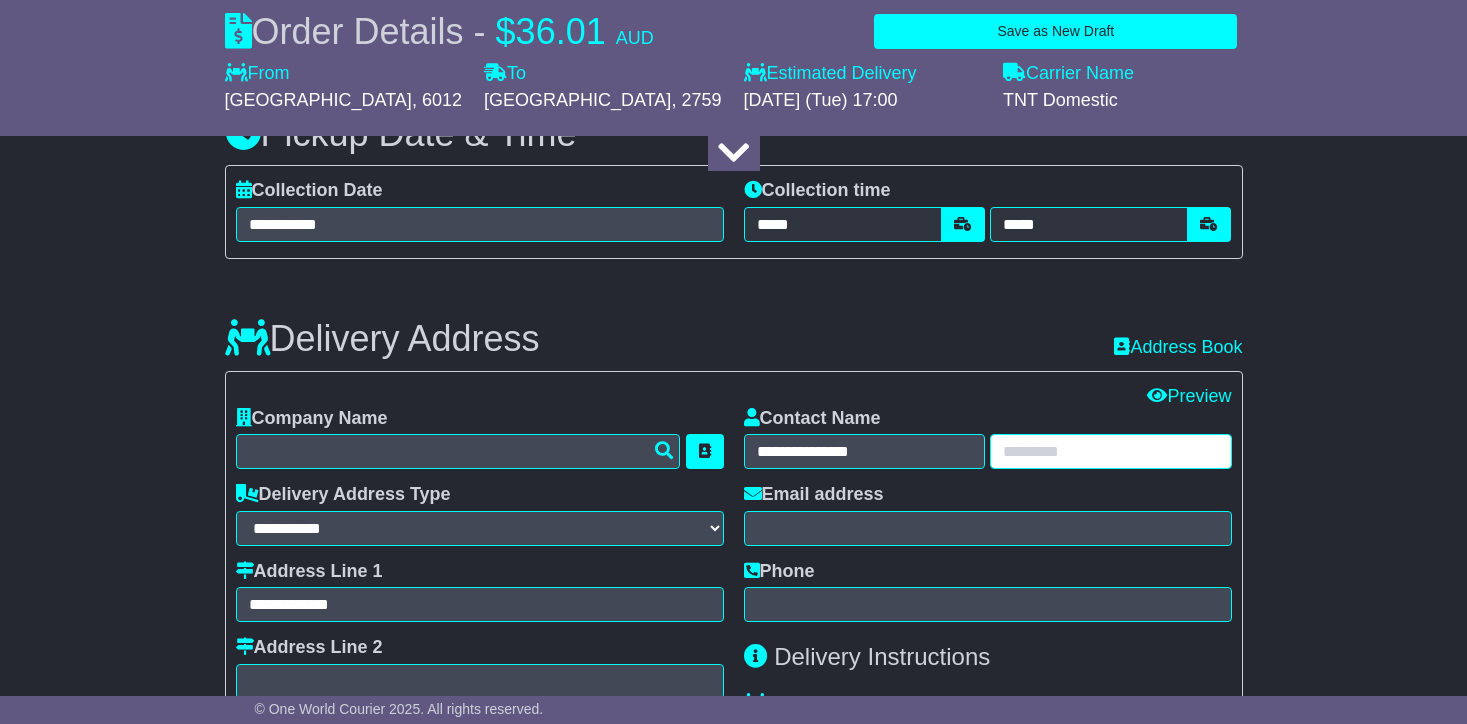 paste on "**********" 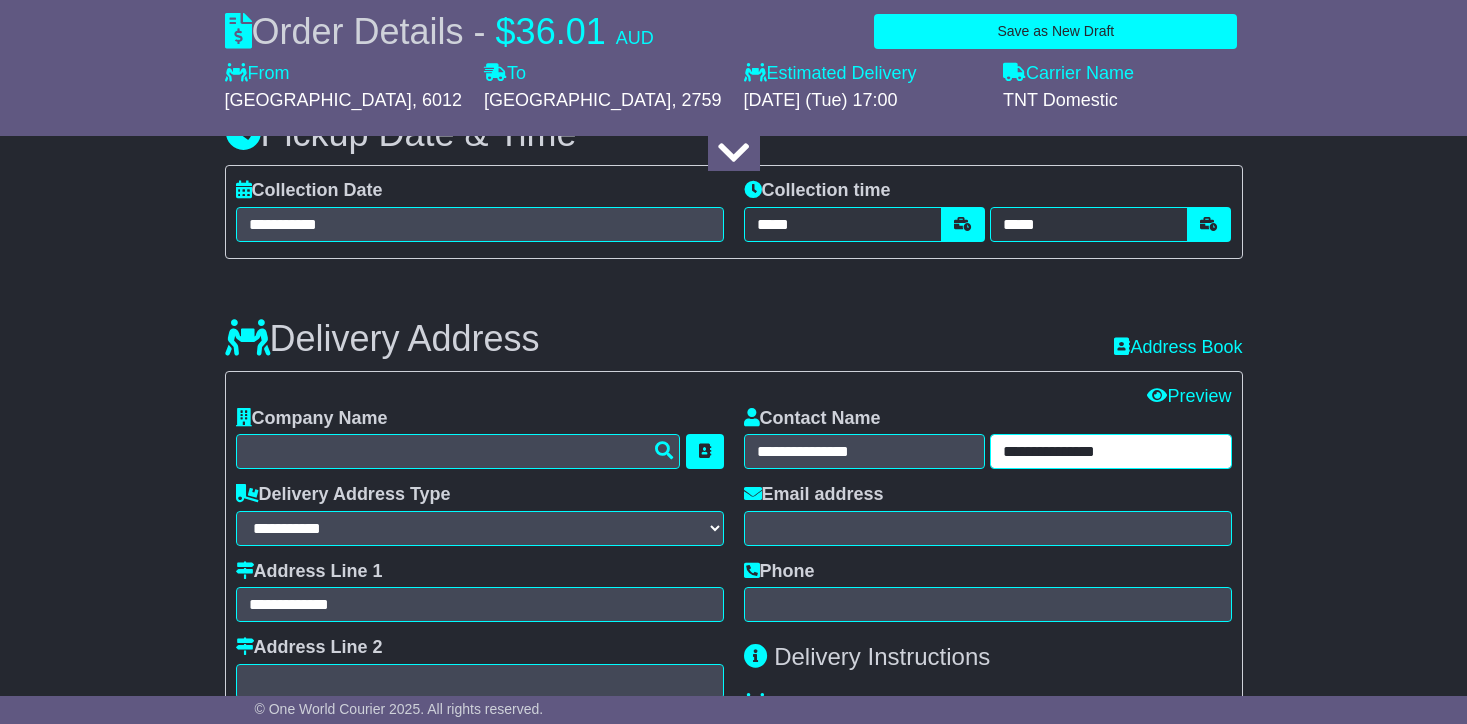 type on "**********" 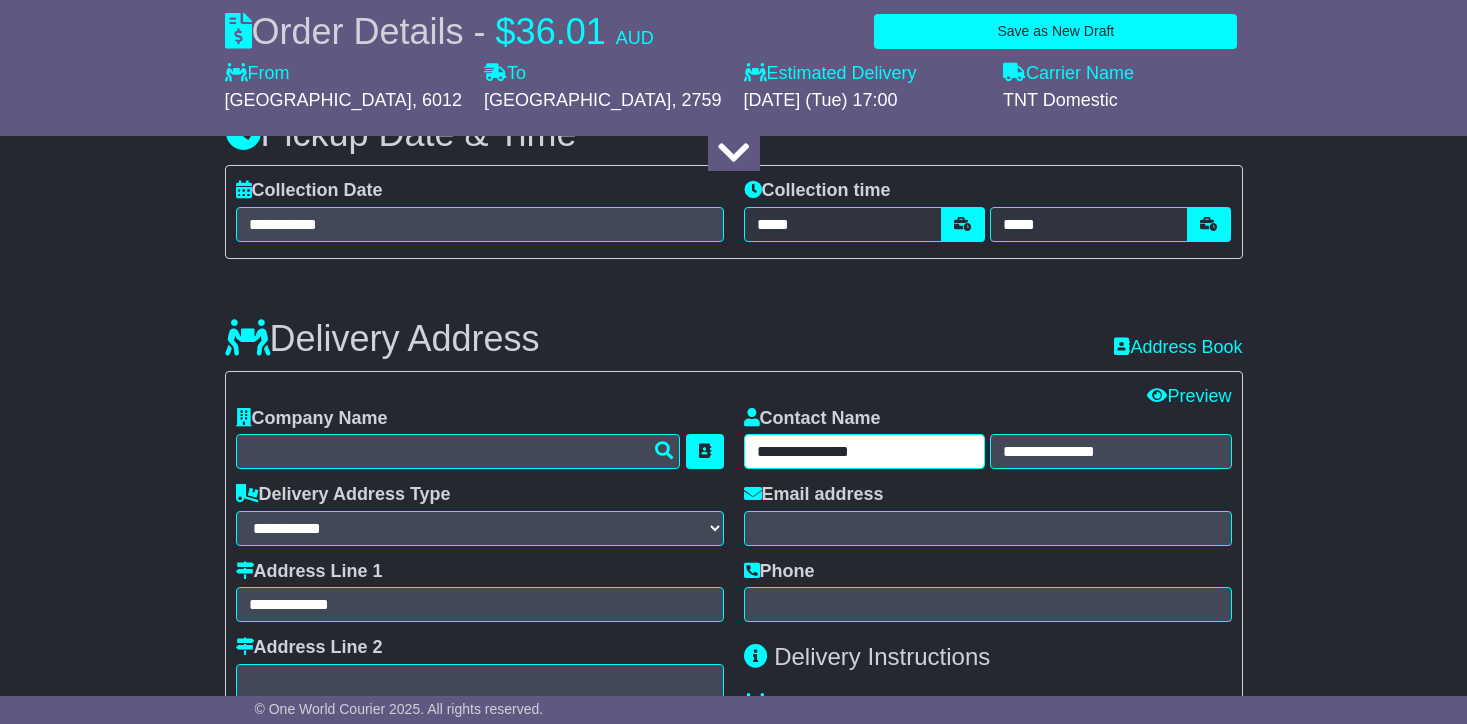 click on "**********" at bounding box center (865, 451) 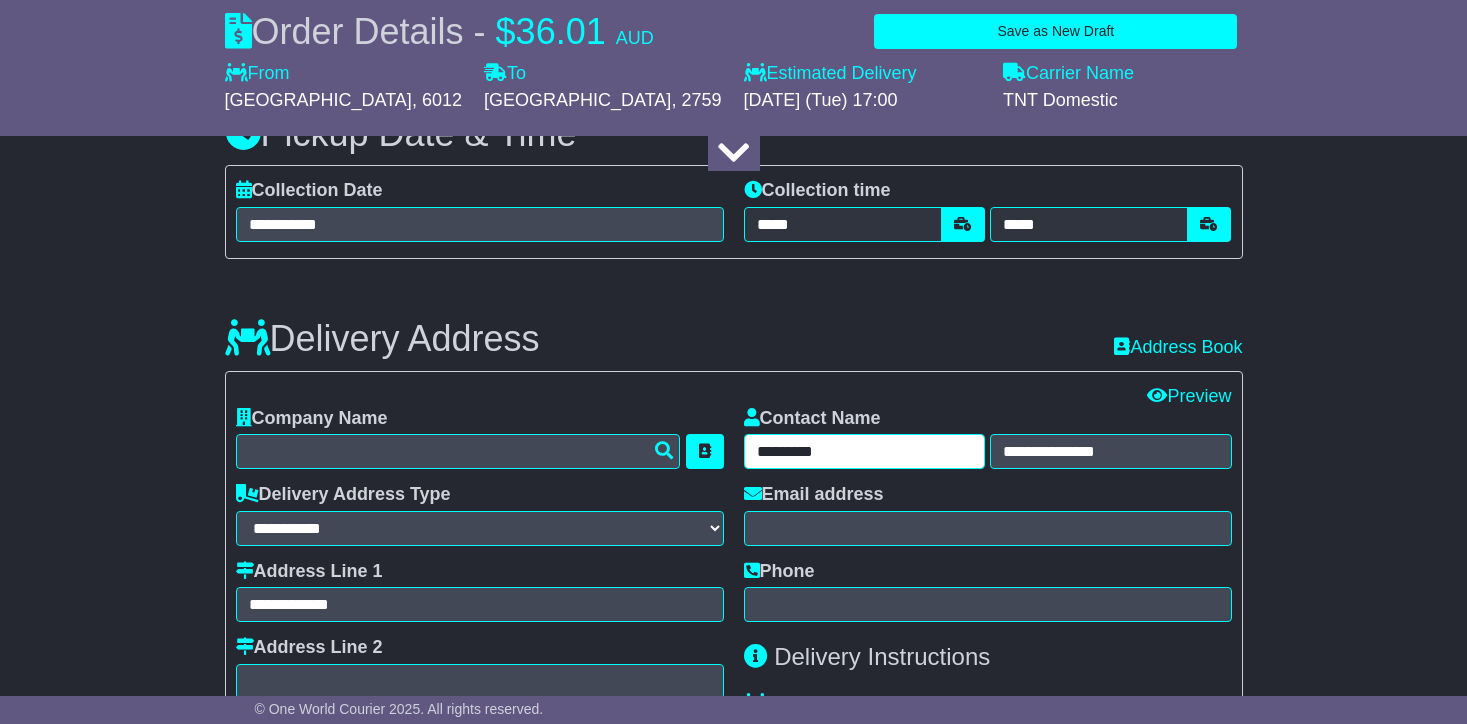 type on "********" 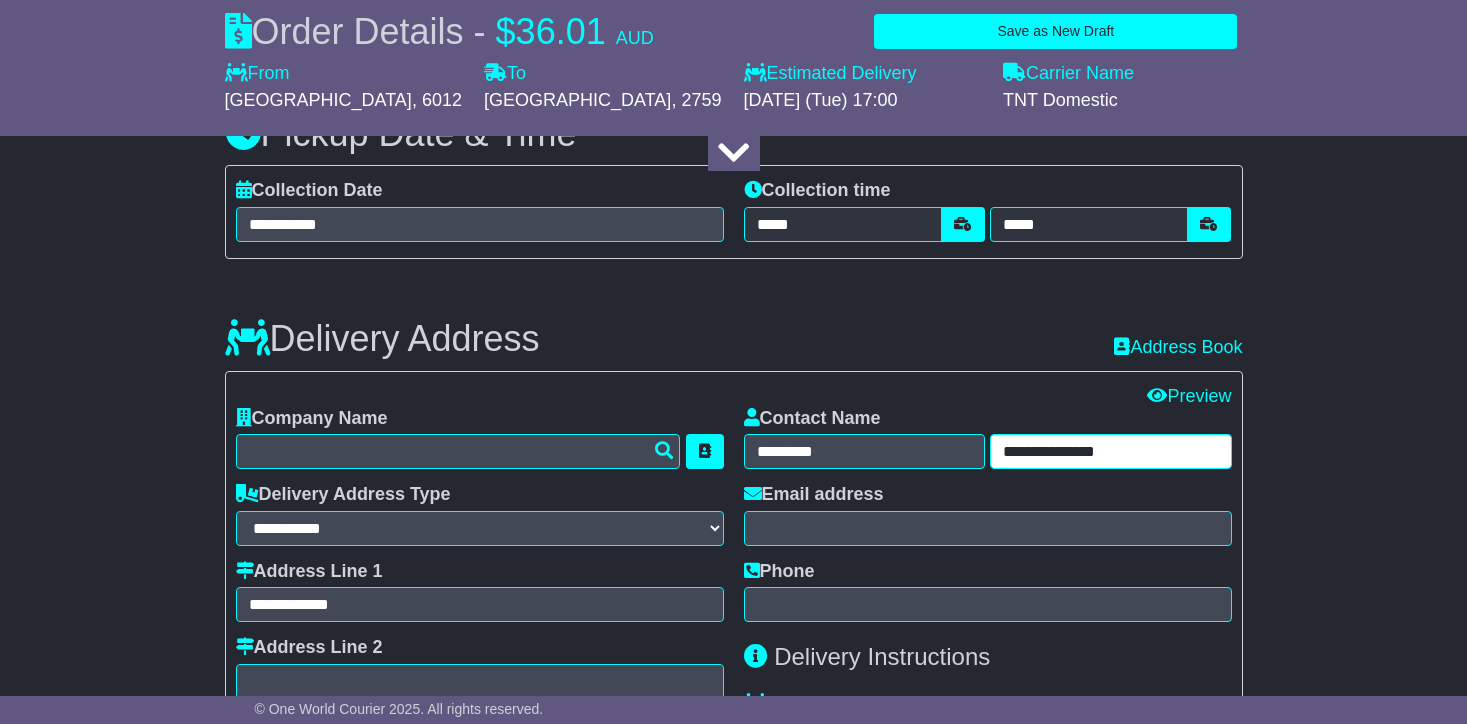 click on "**********" at bounding box center [1111, 451] 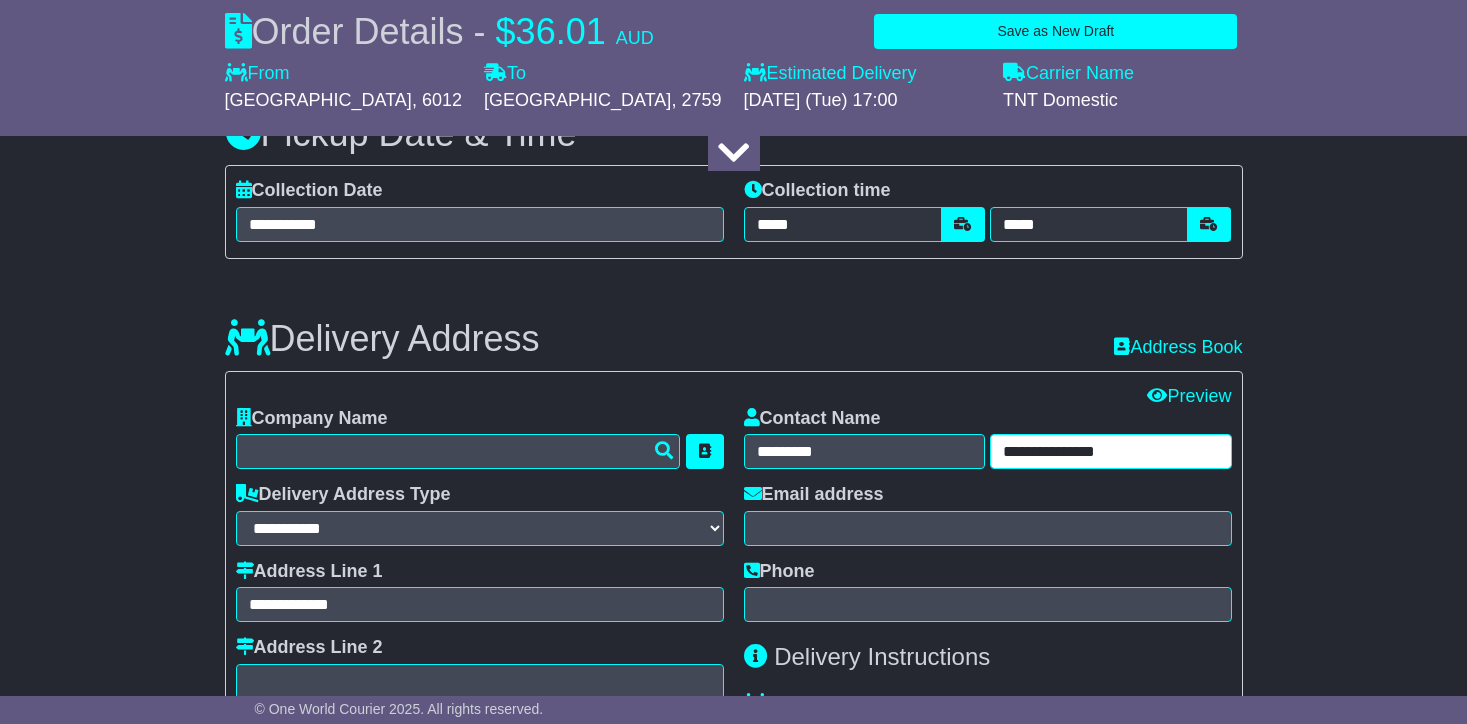 click on "**********" at bounding box center [1111, 451] 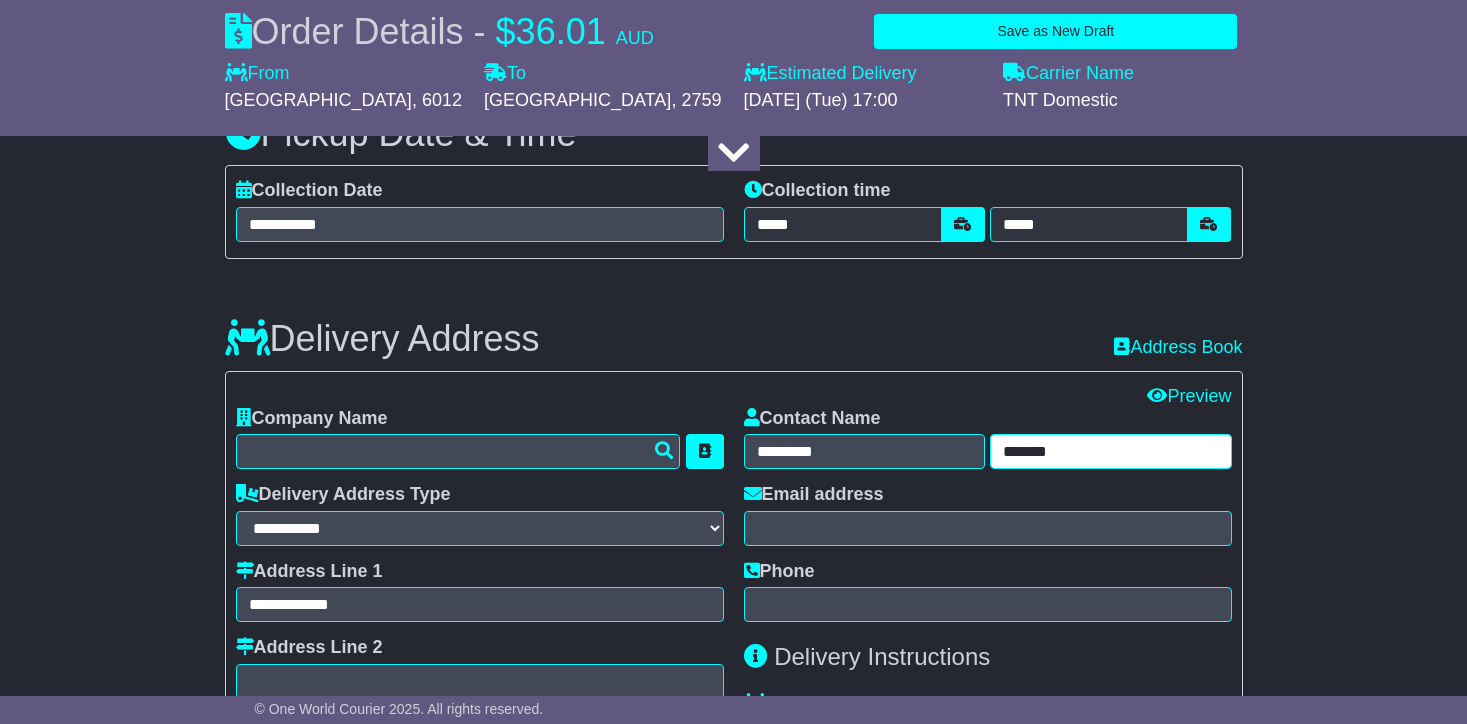 click on "******" at bounding box center [1111, 451] 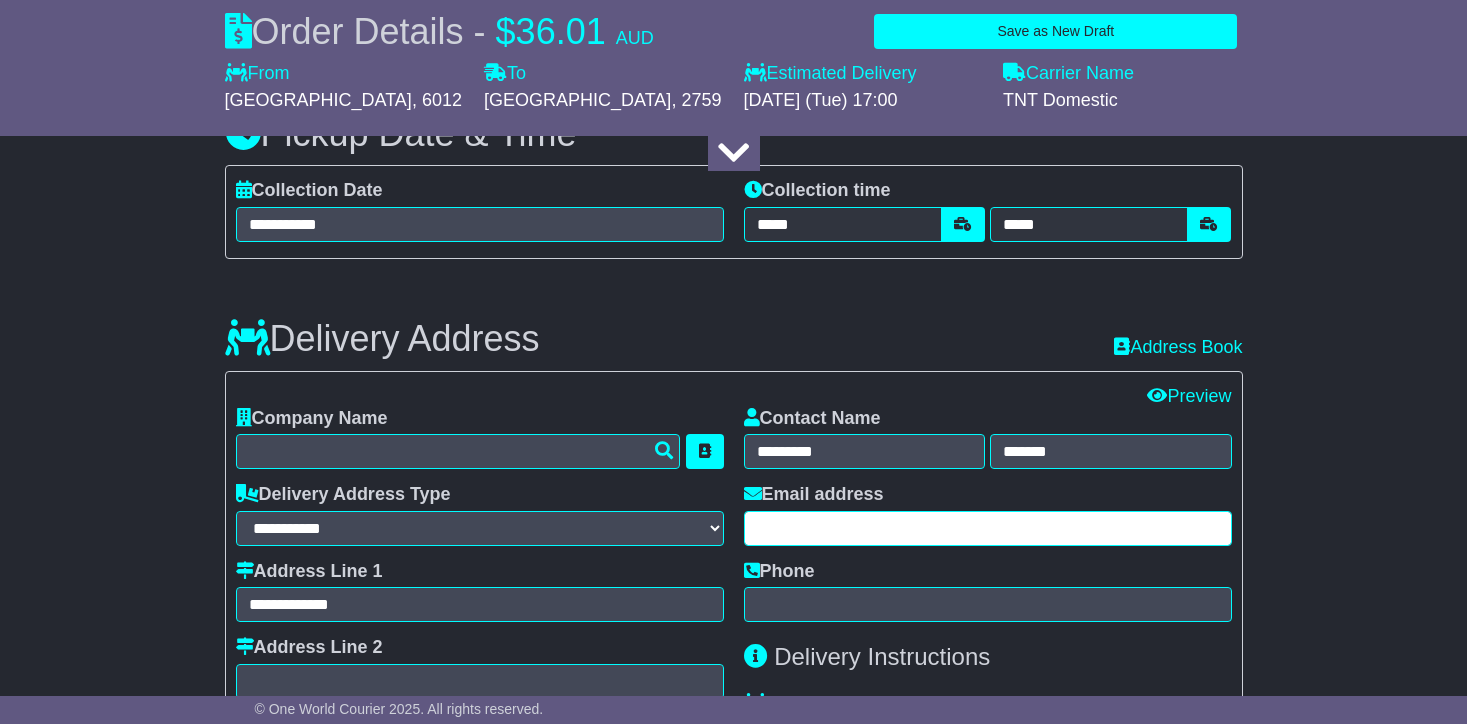 paste on "**********" 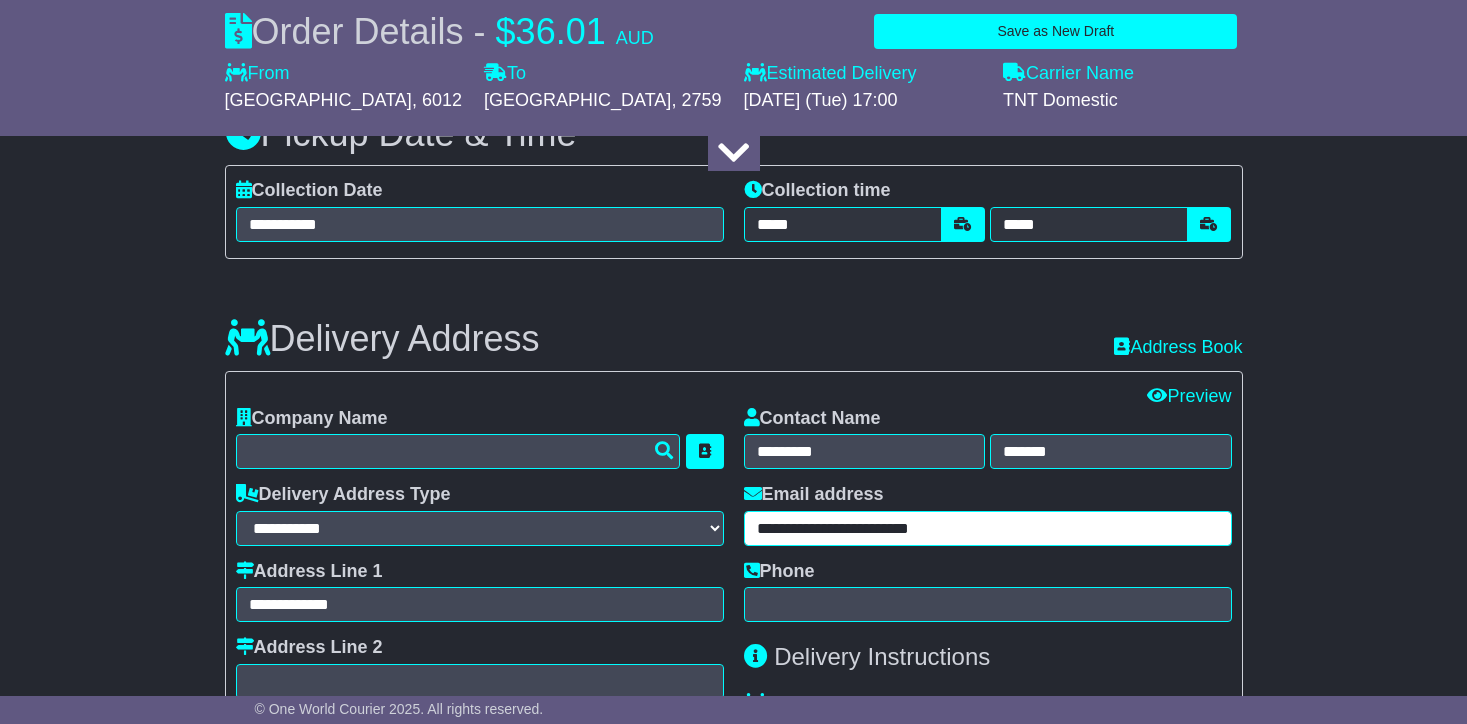 type on "**********" 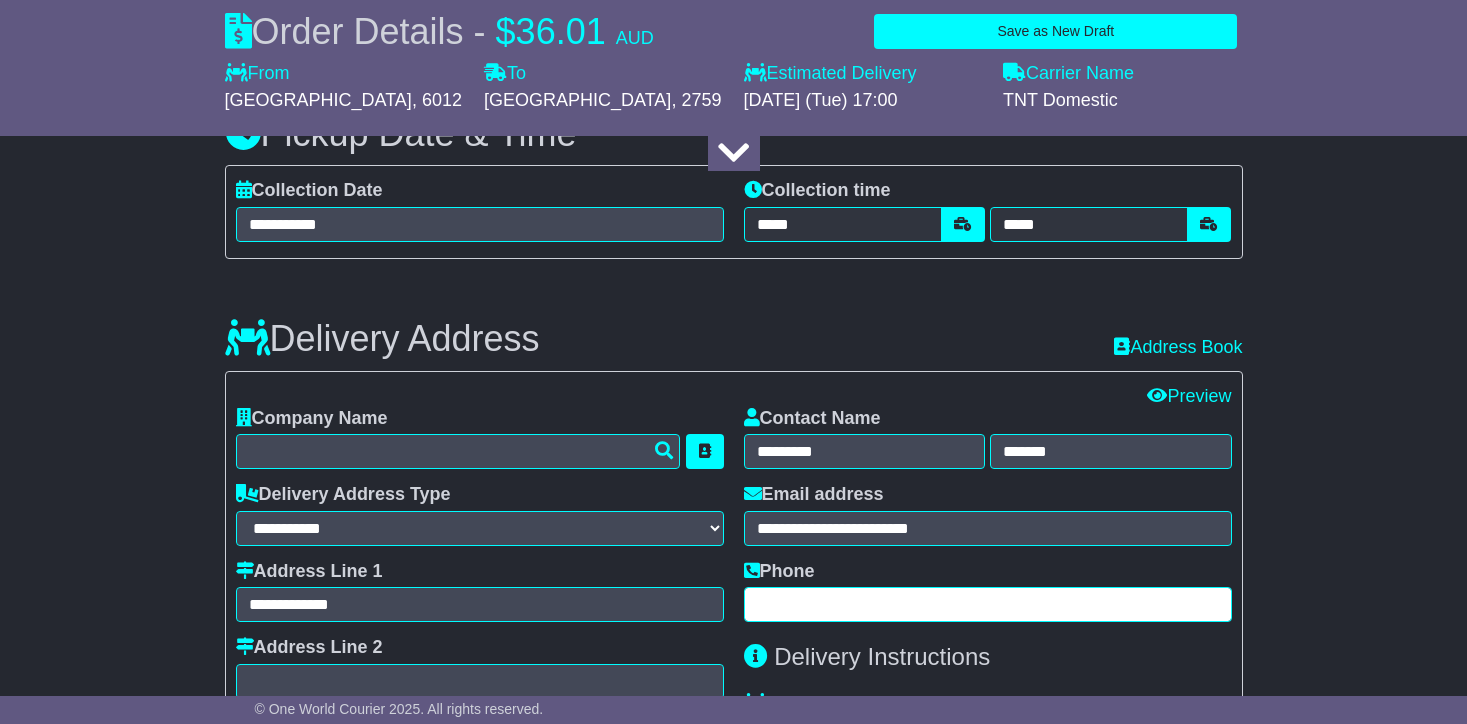 paste on "*********" 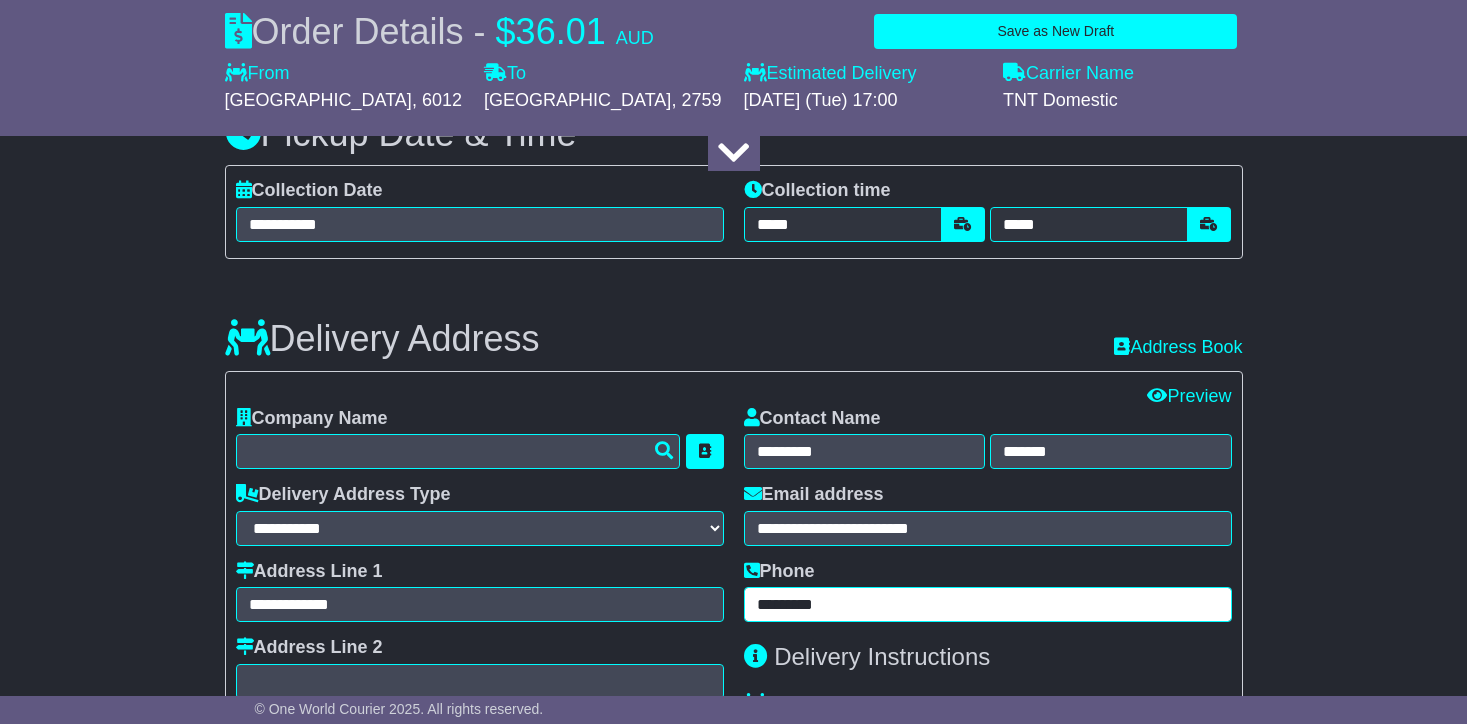 click on "*********" at bounding box center (988, 604) 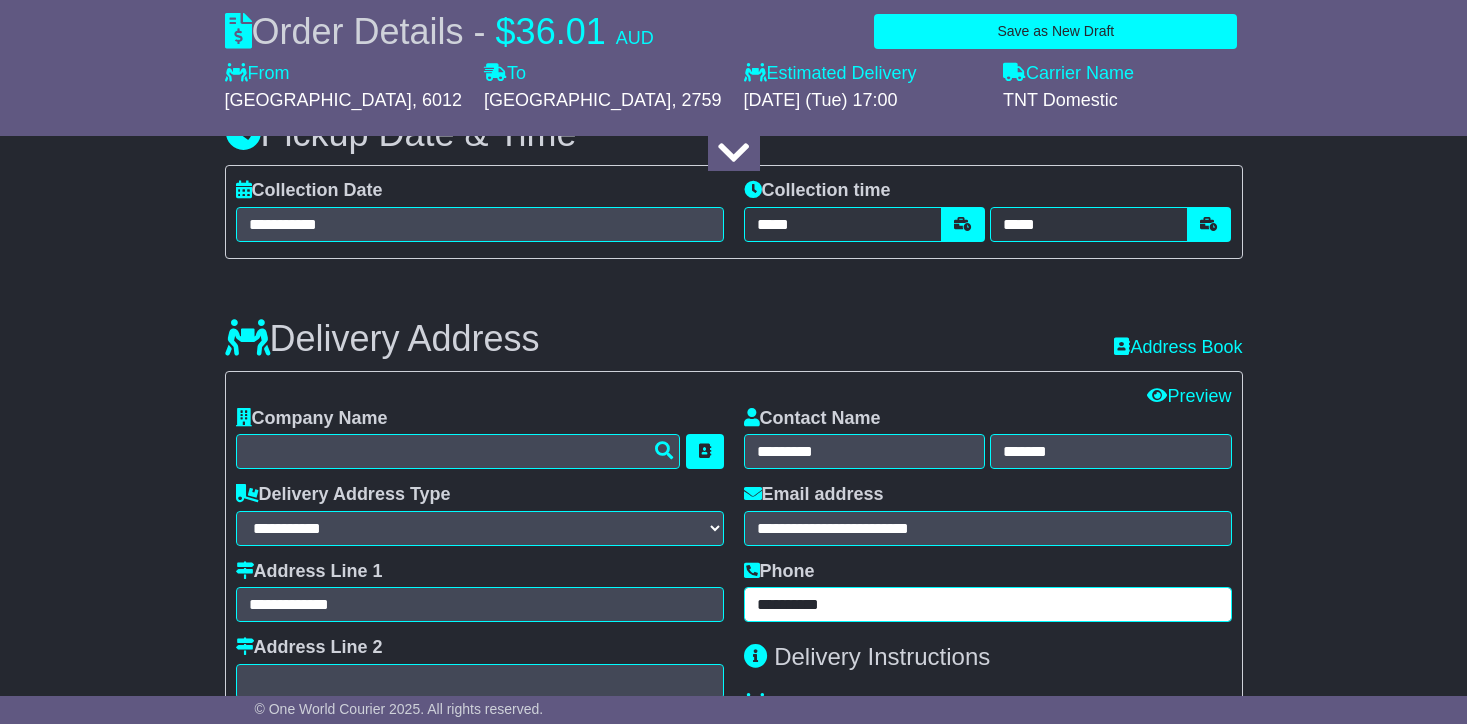click on "**********" at bounding box center [988, 604] 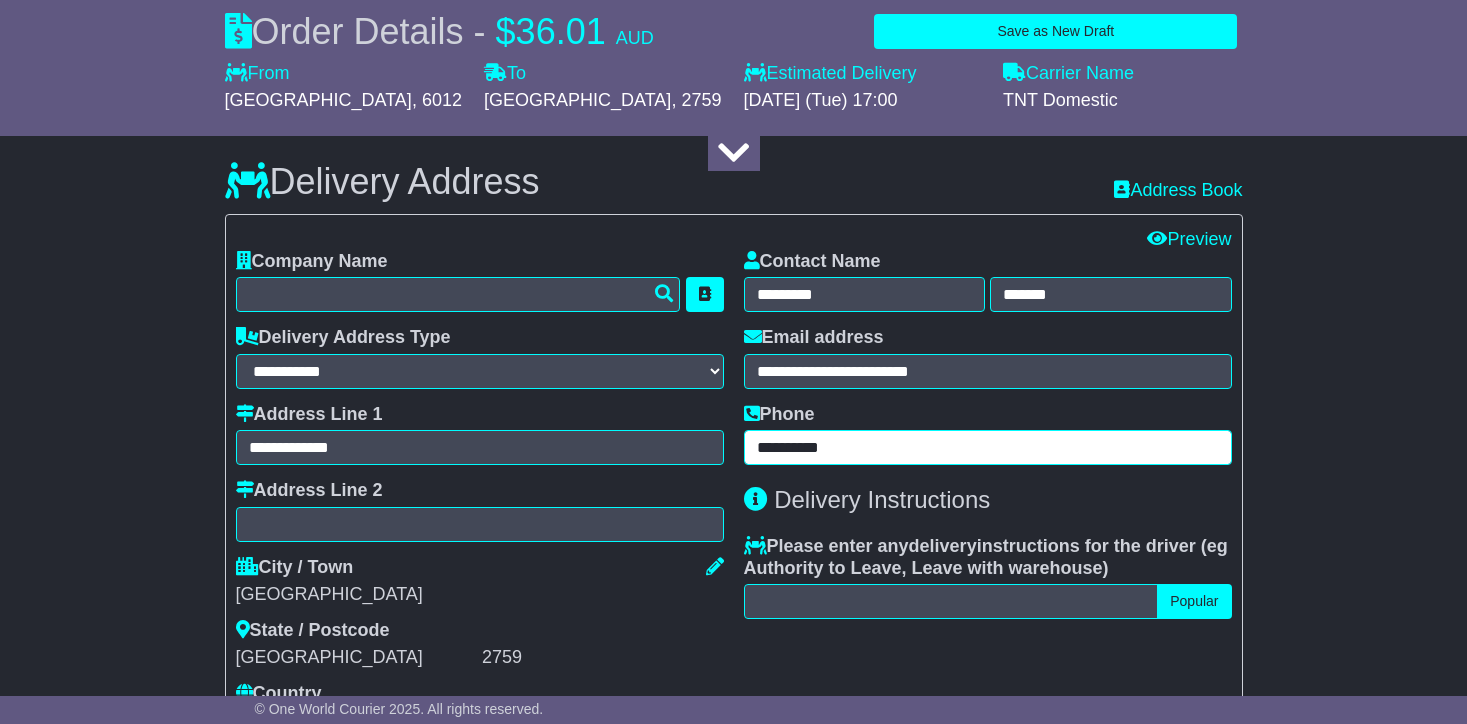 scroll, scrollTop: 1268, scrollLeft: 0, axis: vertical 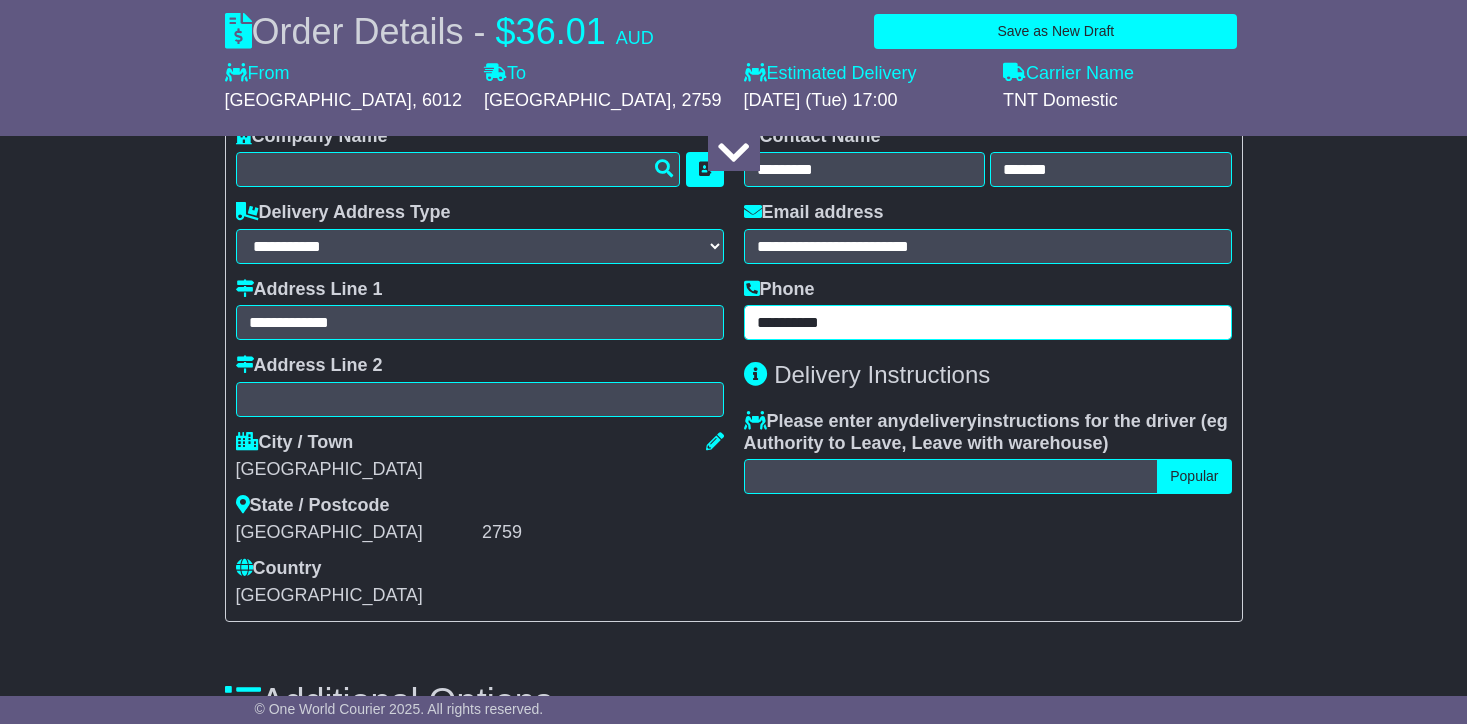 type on "**********" 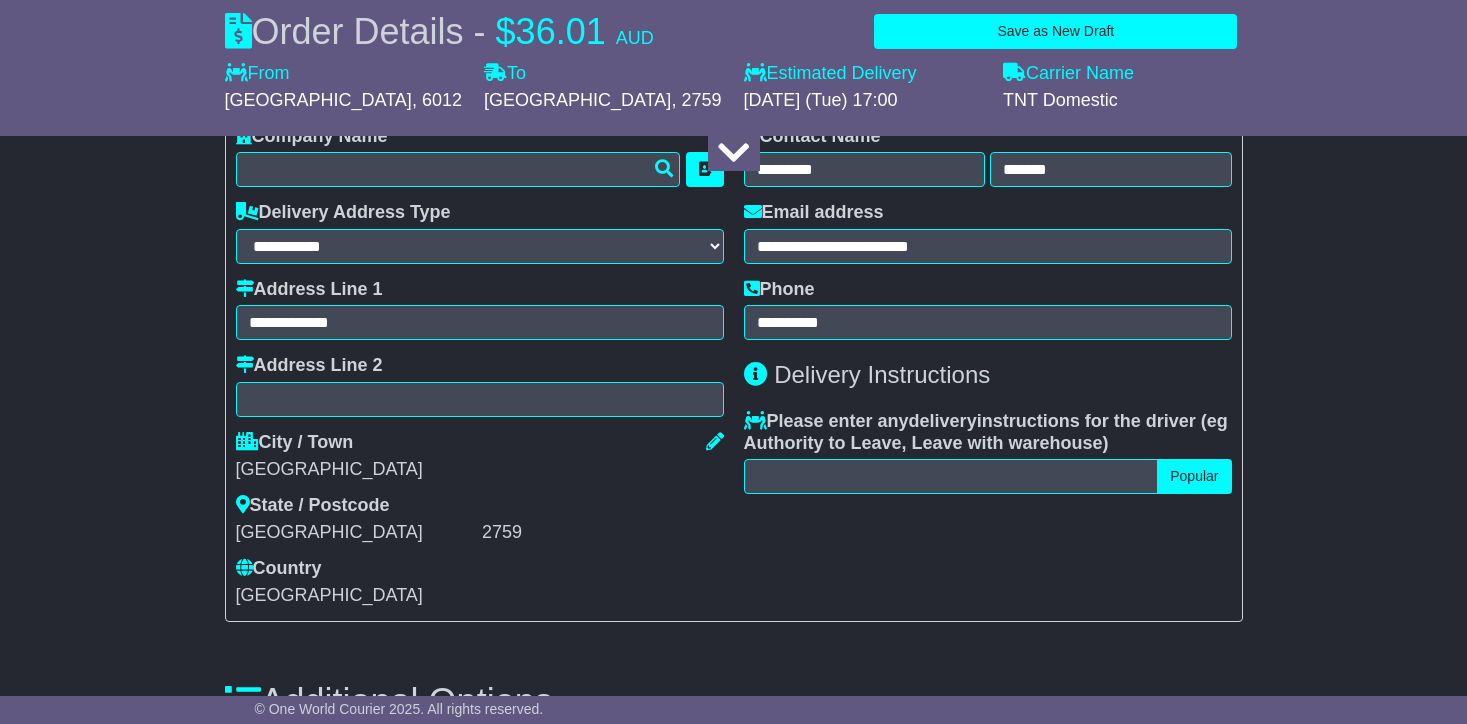 click on "Popular" at bounding box center (1194, 476) 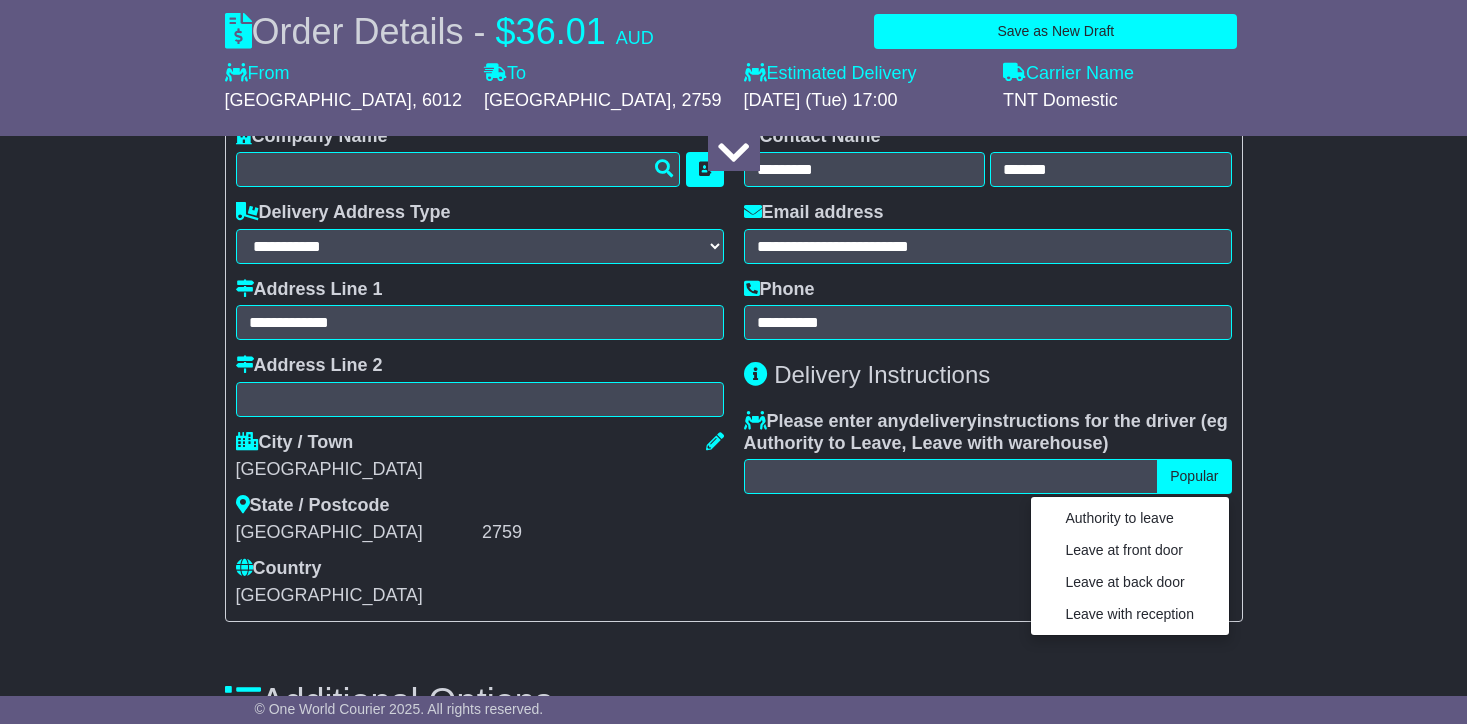 click on "**********" at bounding box center (988, 366) 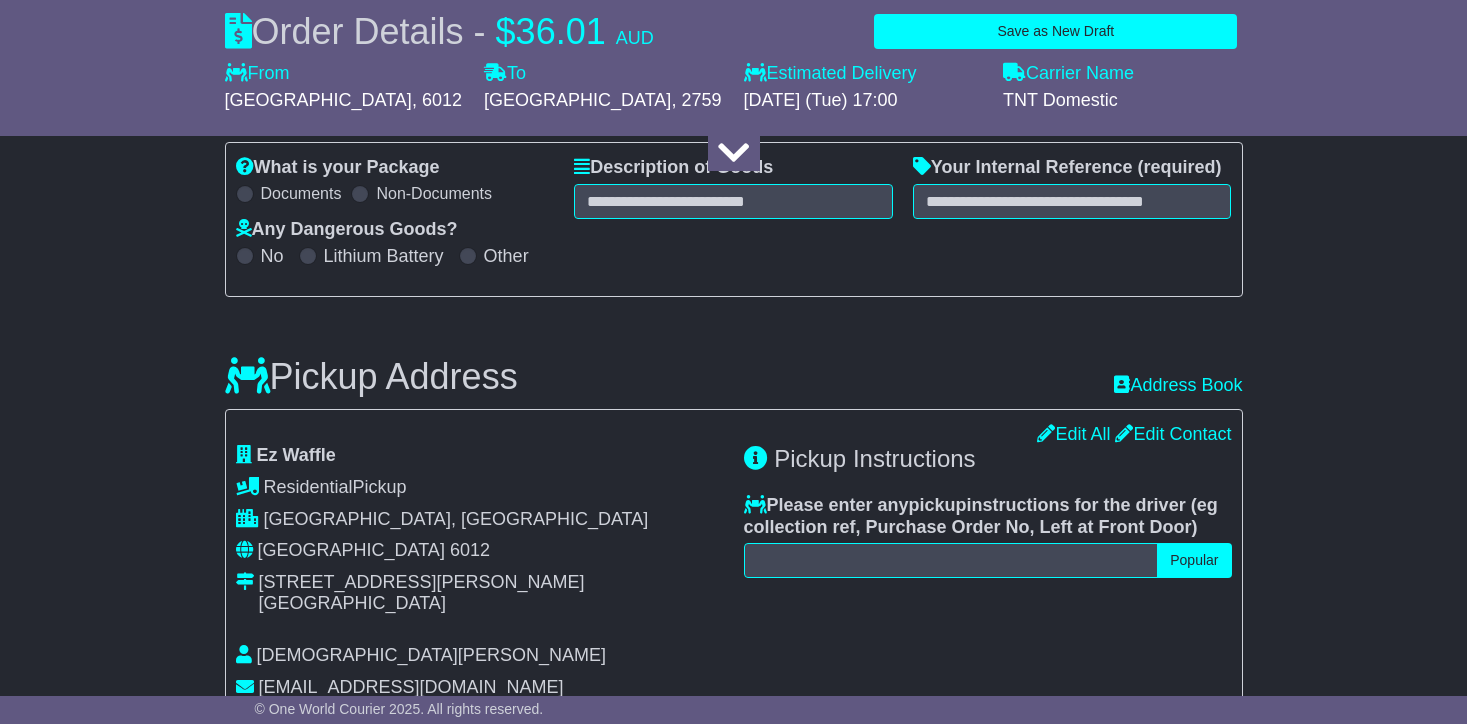 scroll, scrollTop: 433, scrollLeft: 0, axis: vertical 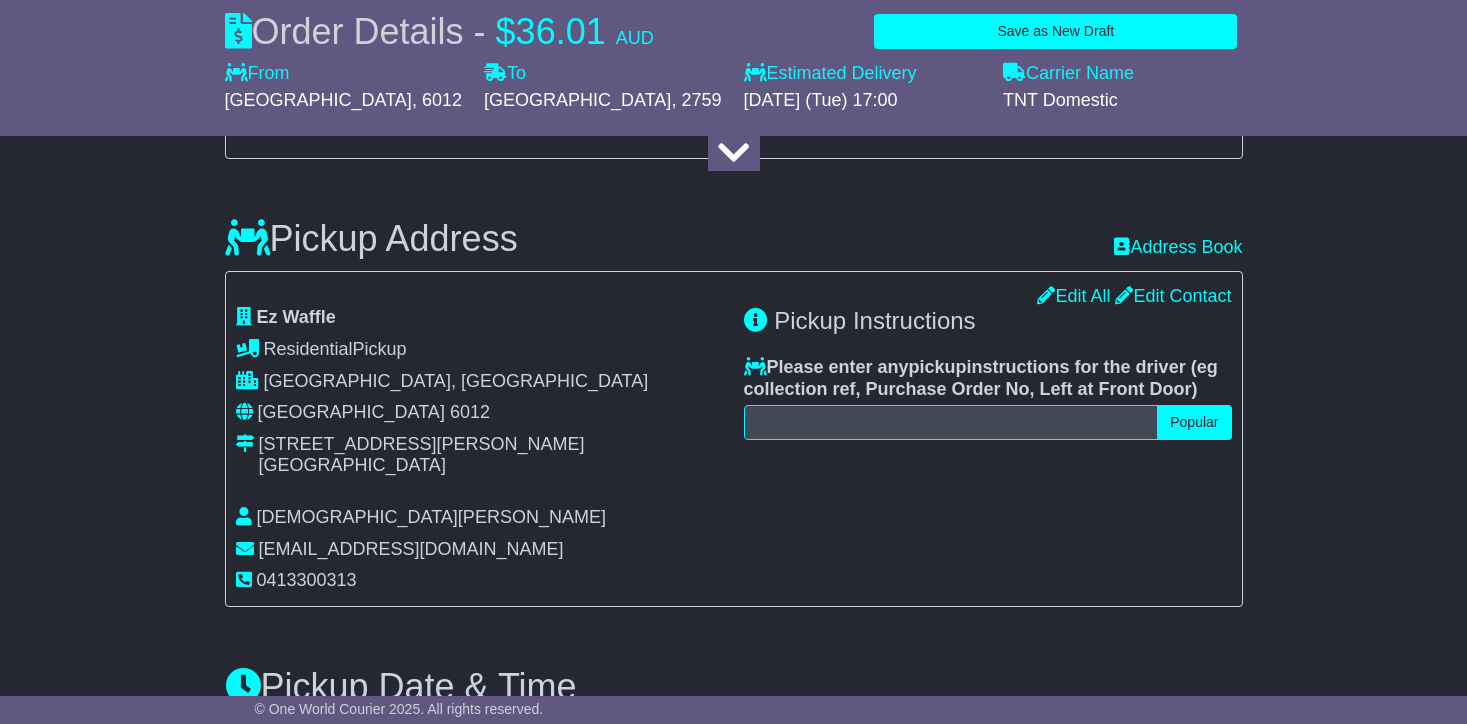 click on "Popular" at bounding box center [1194, 422] 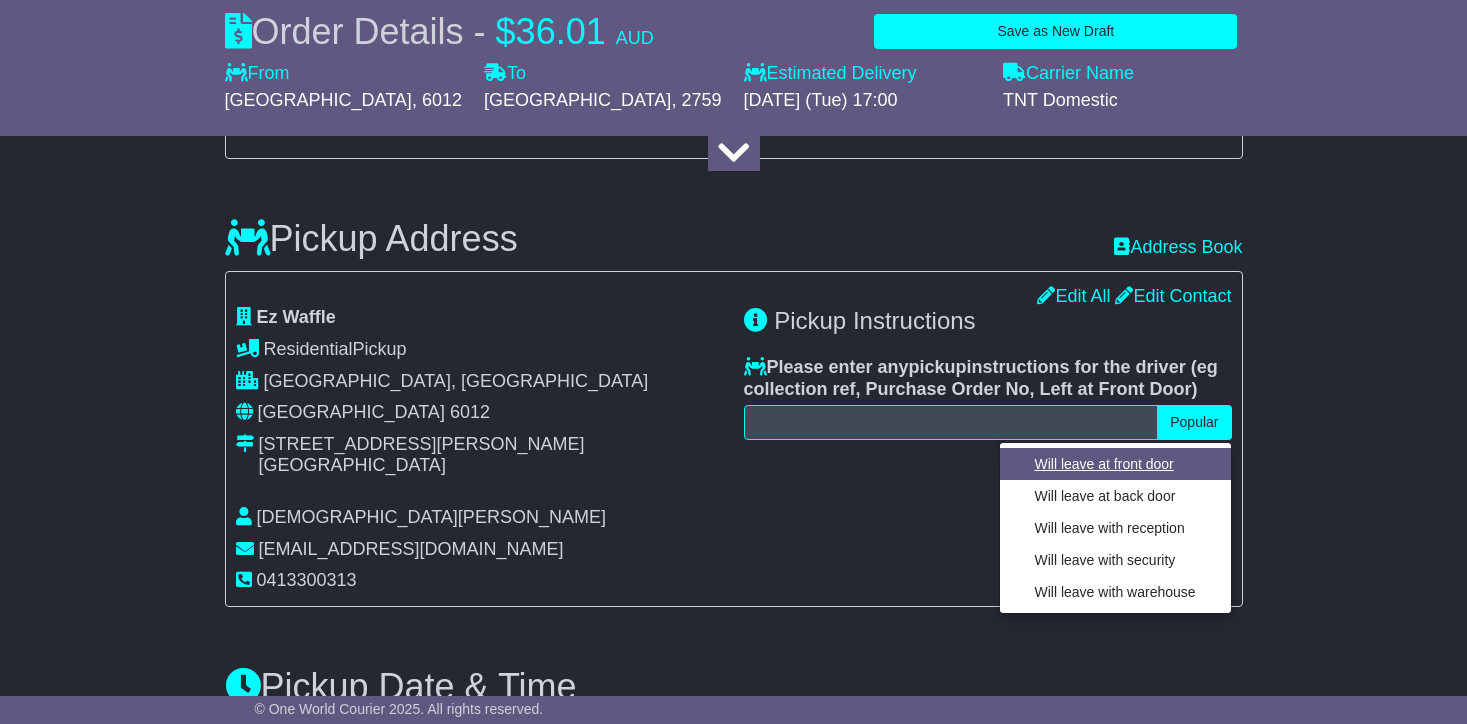 click on "Will leave at front door" at bounding box center [1115, 464] 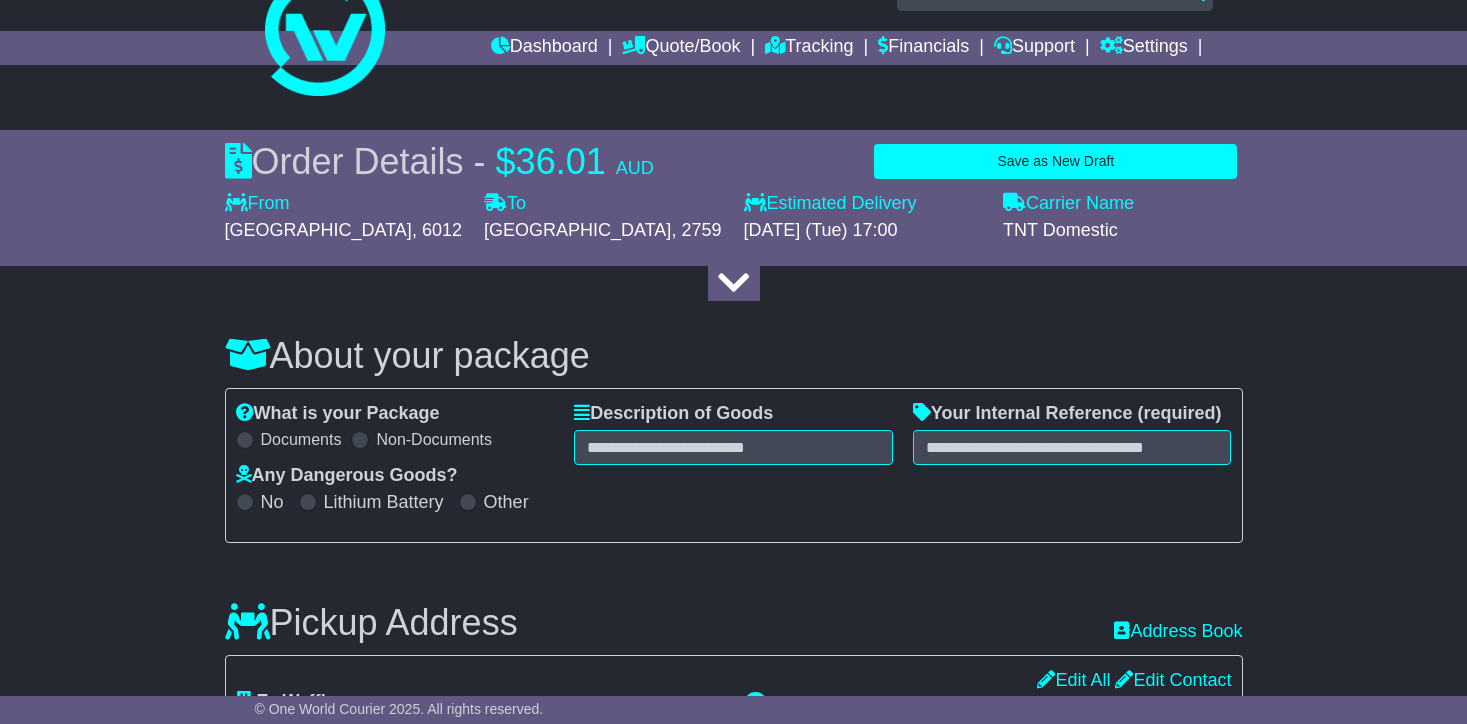 scroll, scrollTop: 0, scrollLeft: 0, axis: both 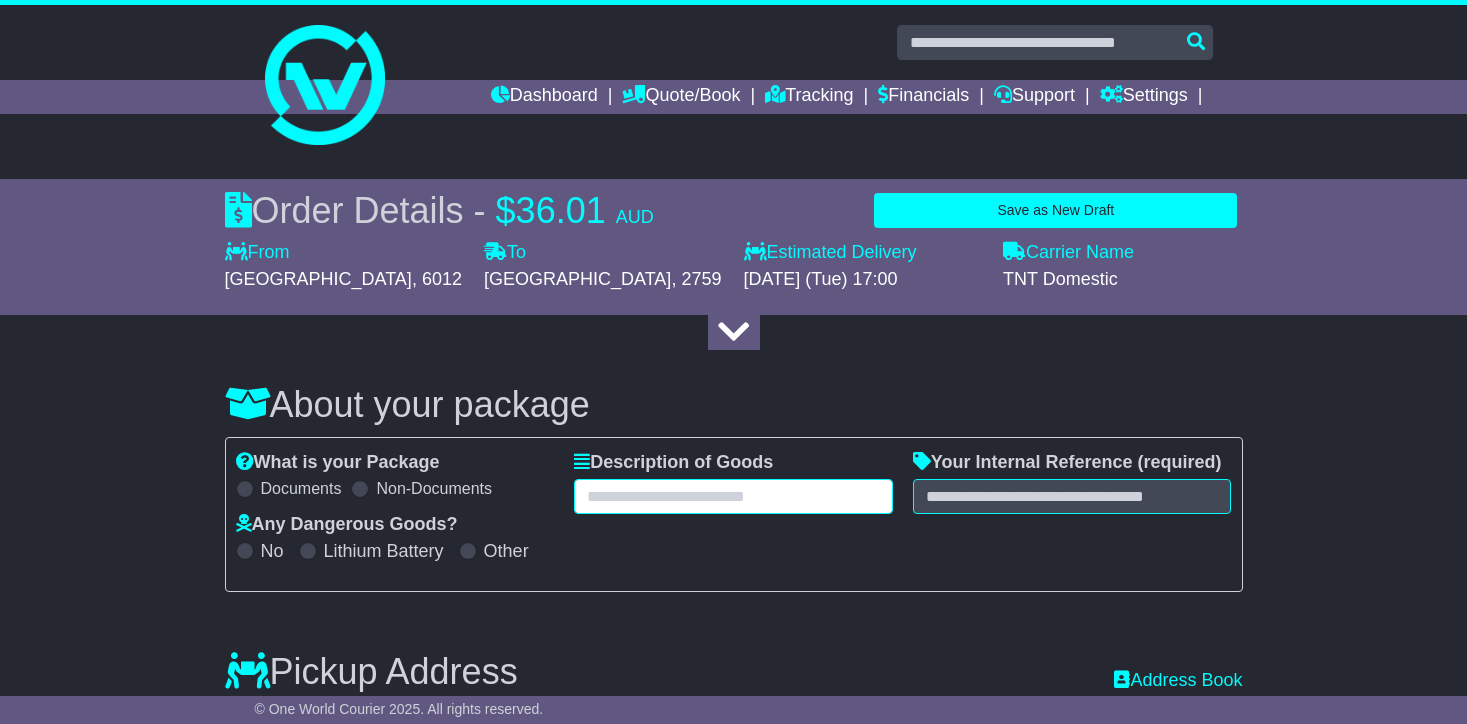 click at bounding box center [733, 496] 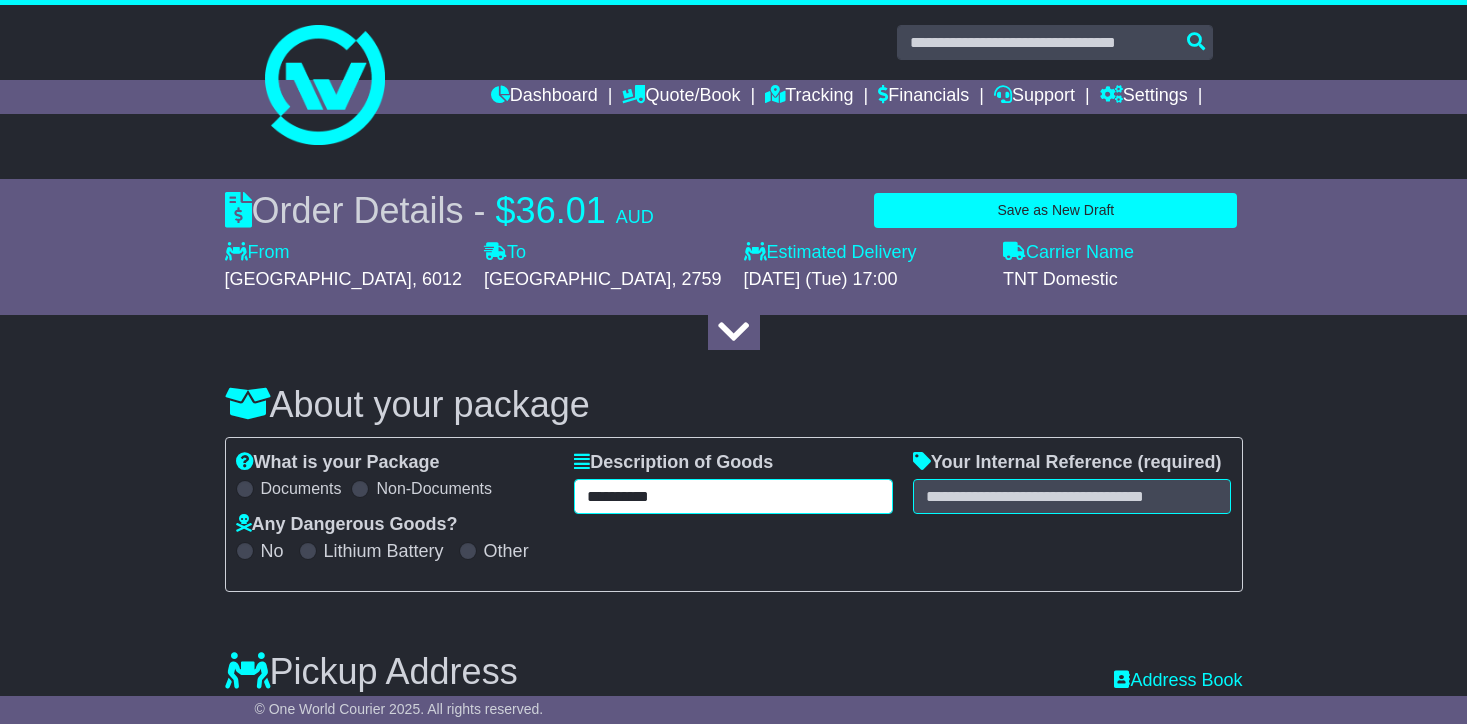 type on "**********" 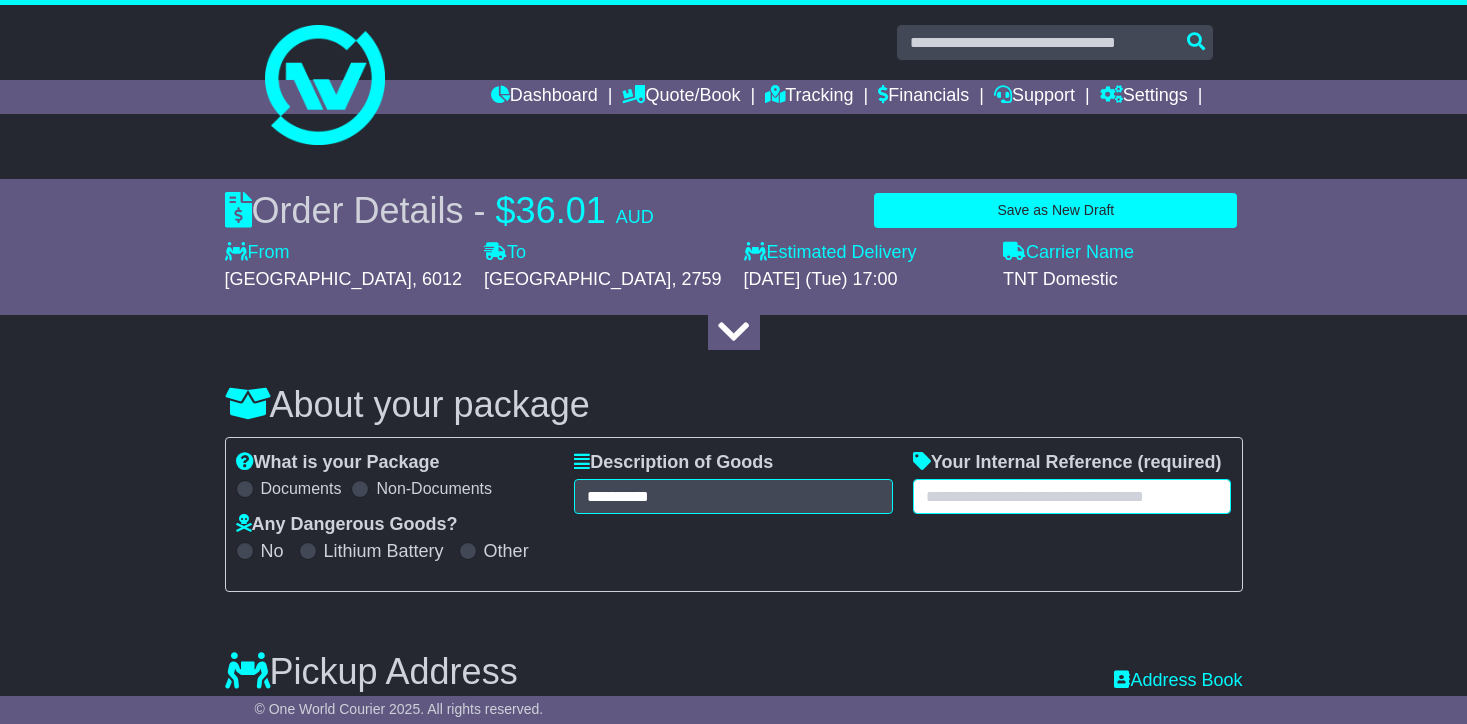 click at bounding box center (1072, 496) 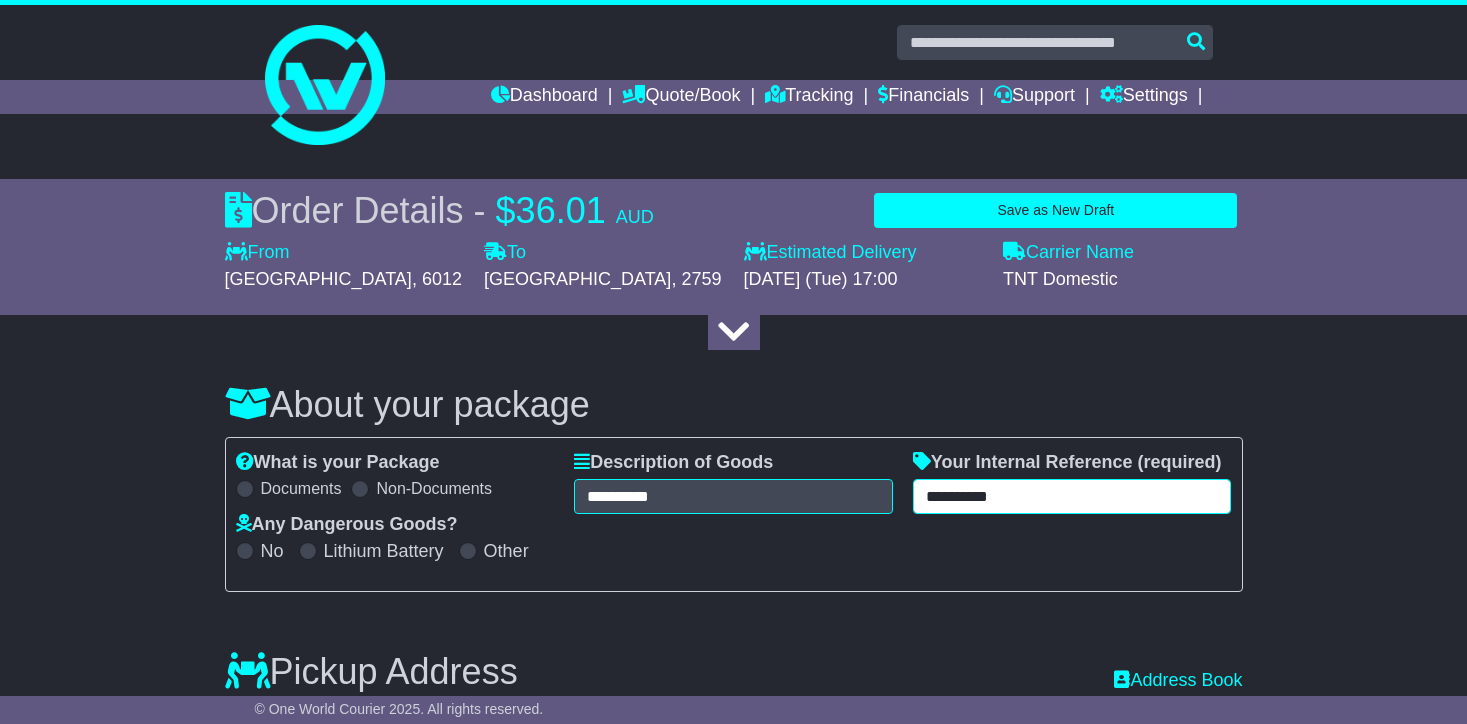 type on "**********" 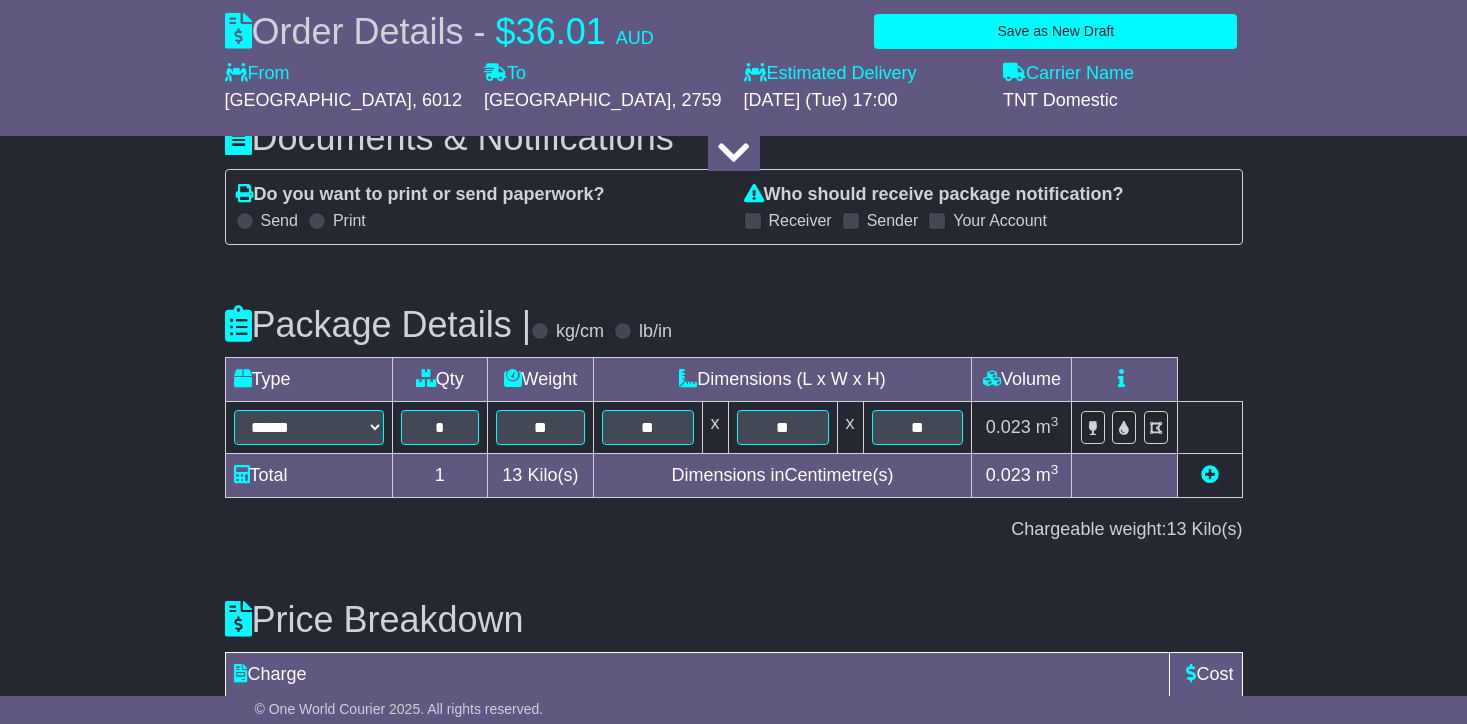 scroll, scrollTop: 2259, scrollLeft: 0, axis: vertical 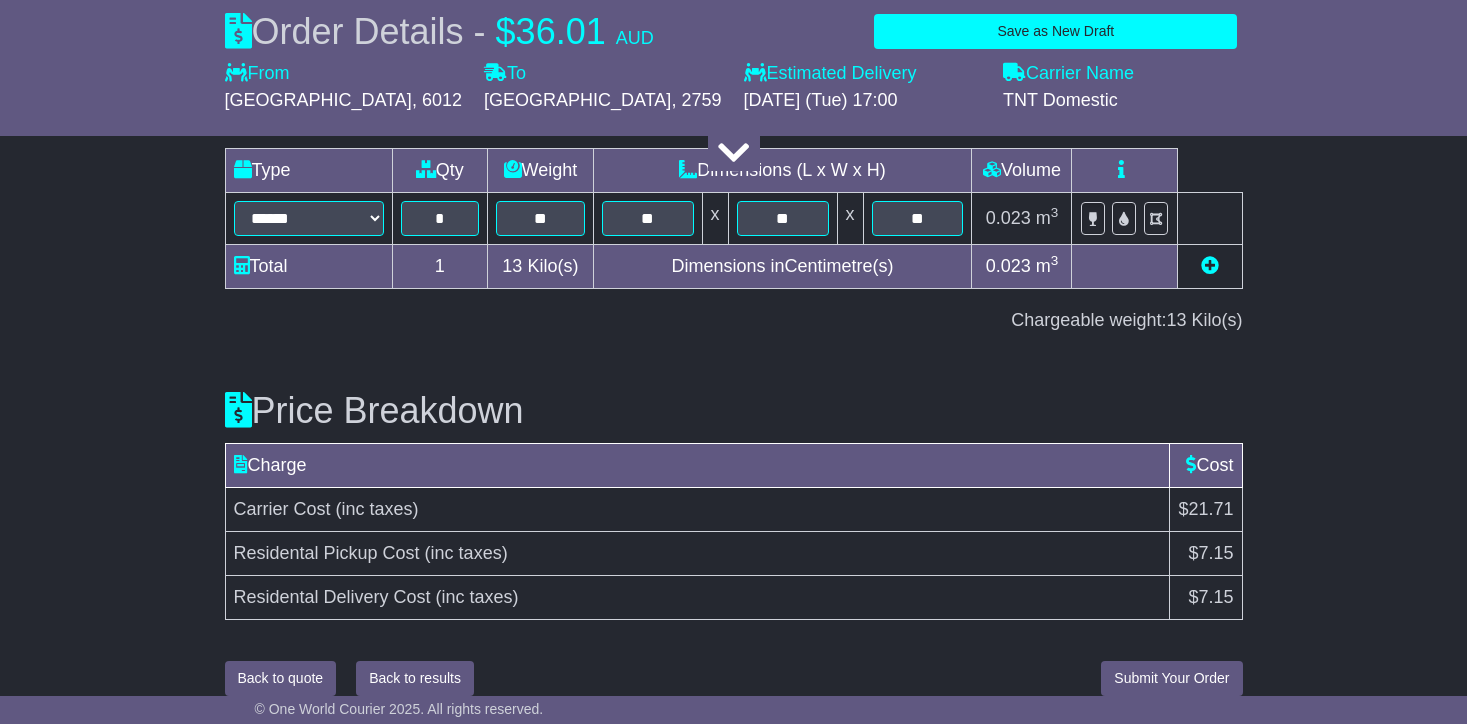 click on "Submit Your Order" at bounding box center [1171, 678] 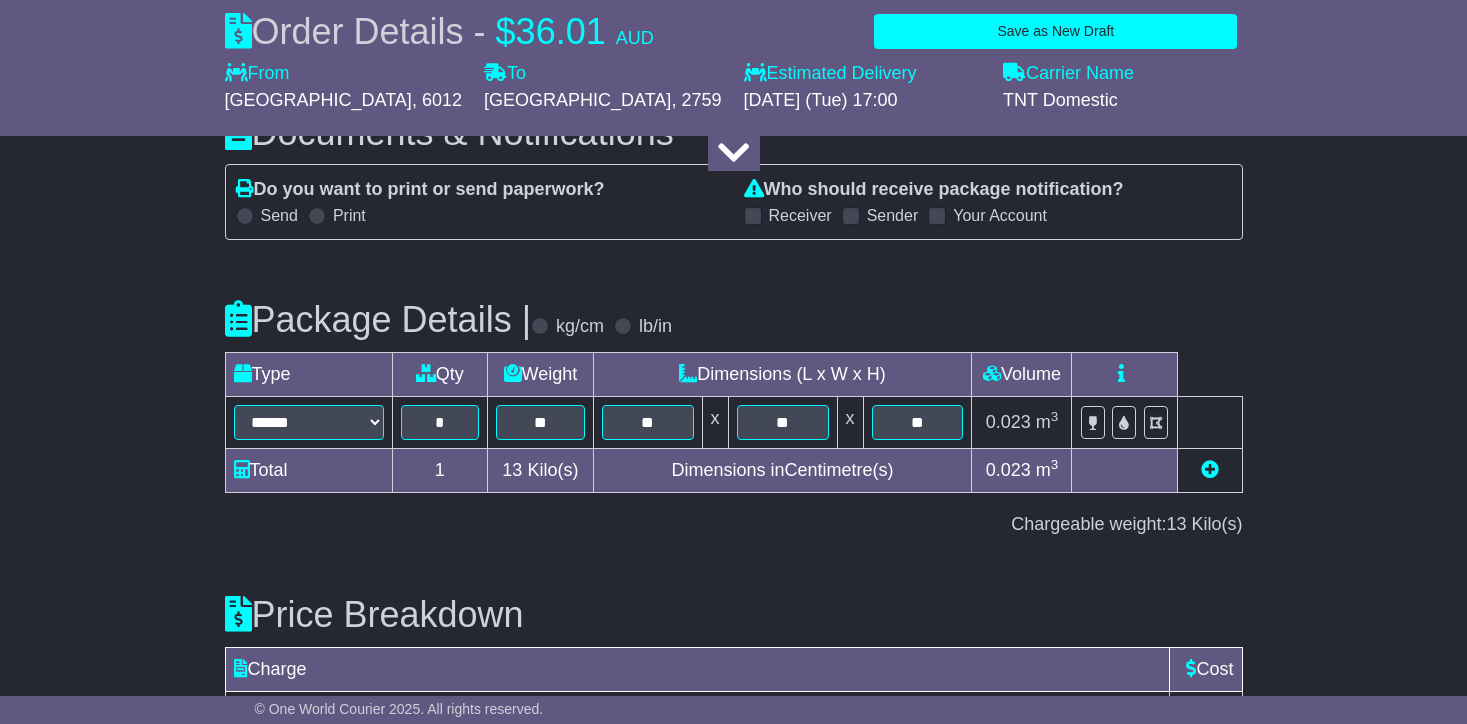 scroll, scrollTop: 2334, scrollLeft: 0, axis: vertical 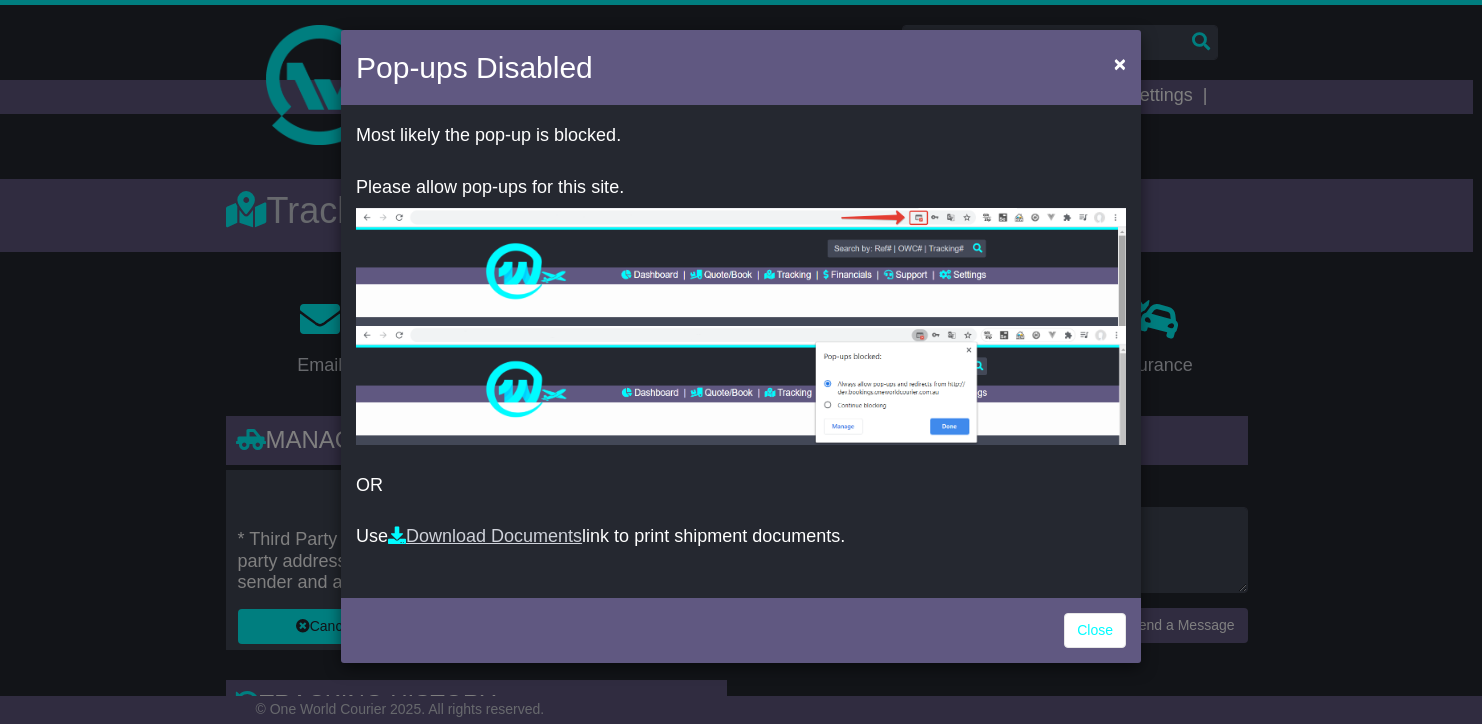 click on "Download Documents" at bounding box center [485, 536] 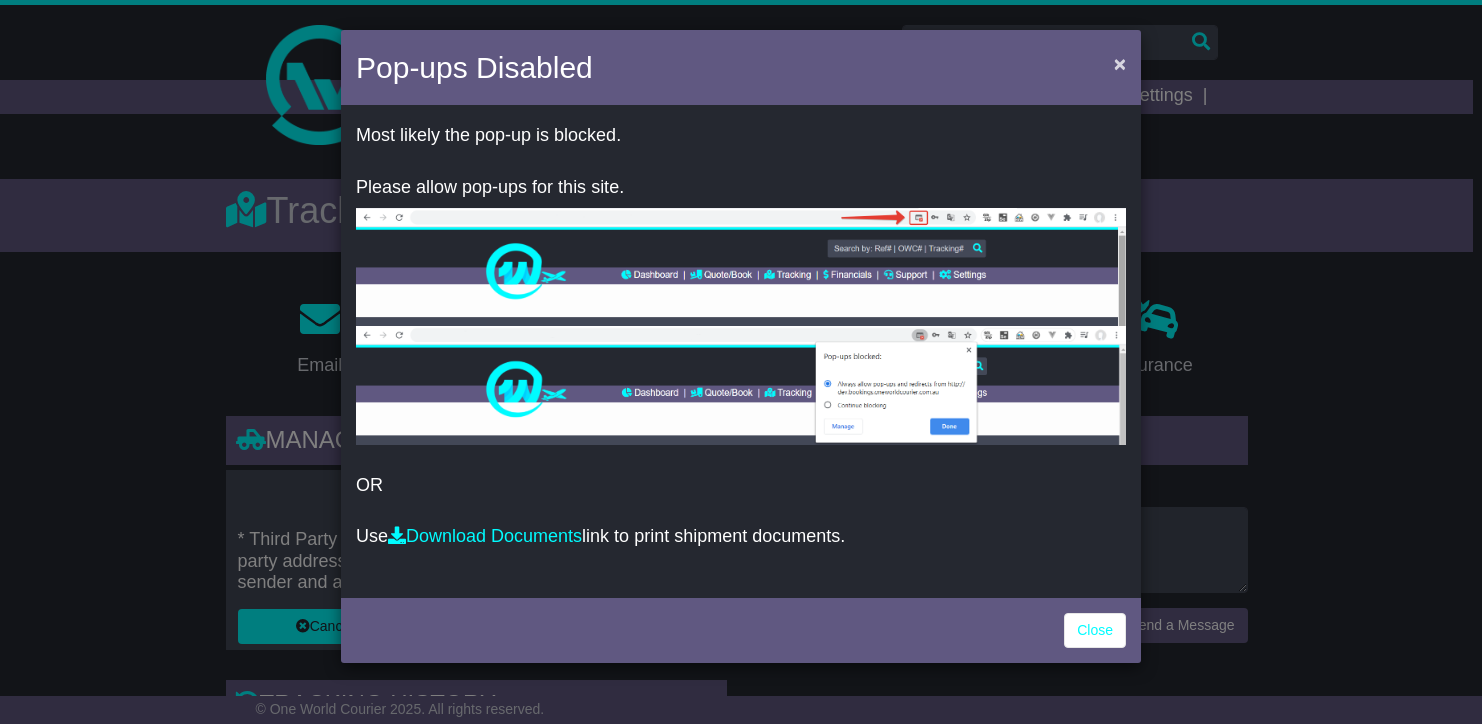 click on "×" at bounding box center [1120, 63] 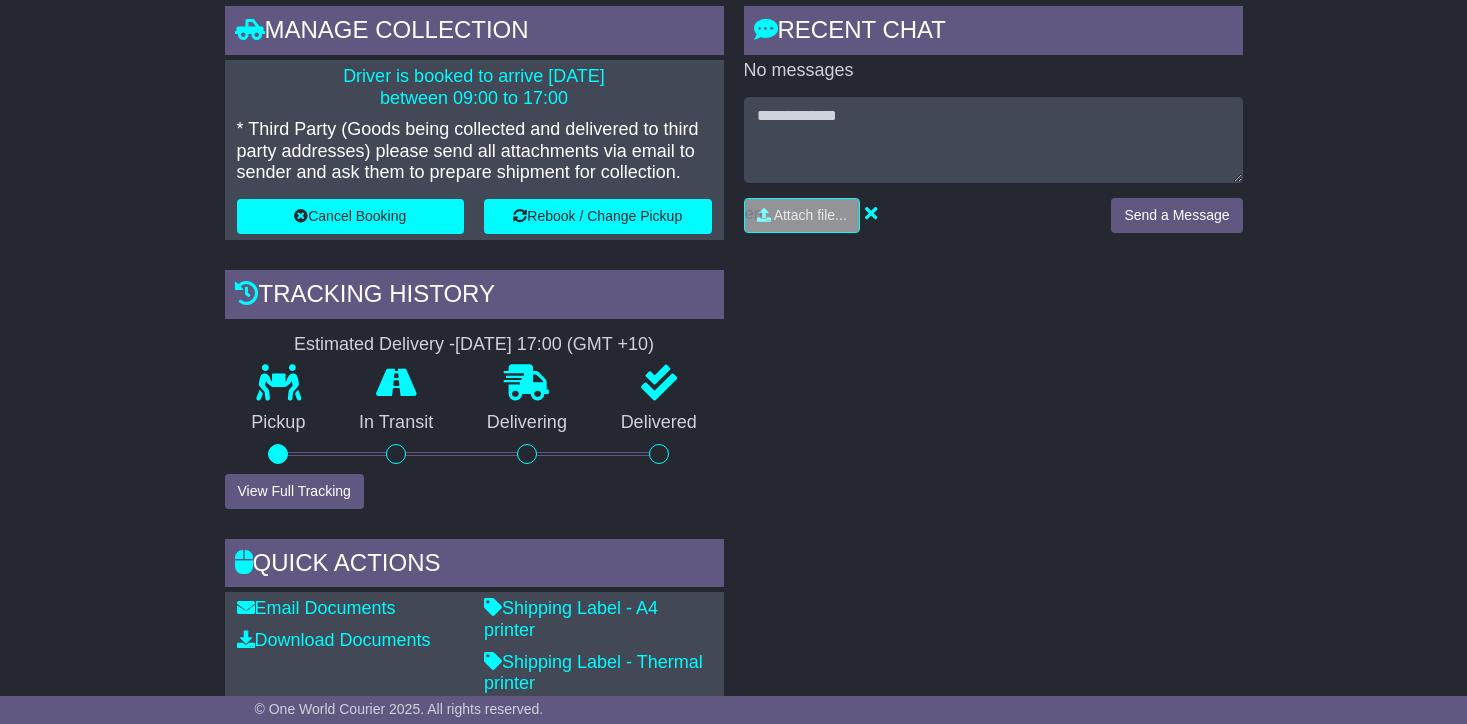 scroll, scrollTop: 452, scrollLeft: 0, axis: vertical 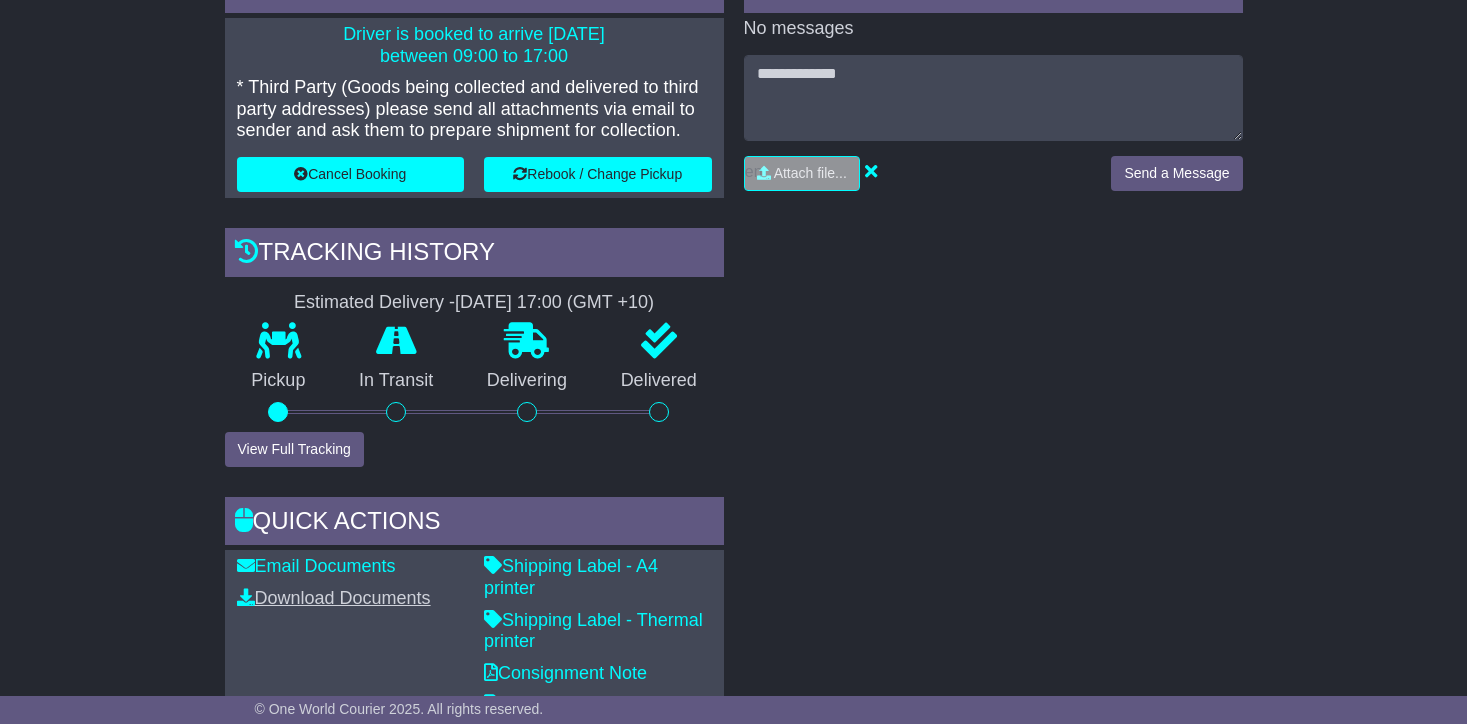 click on "Download Documents" at bounding box center [334, 598] 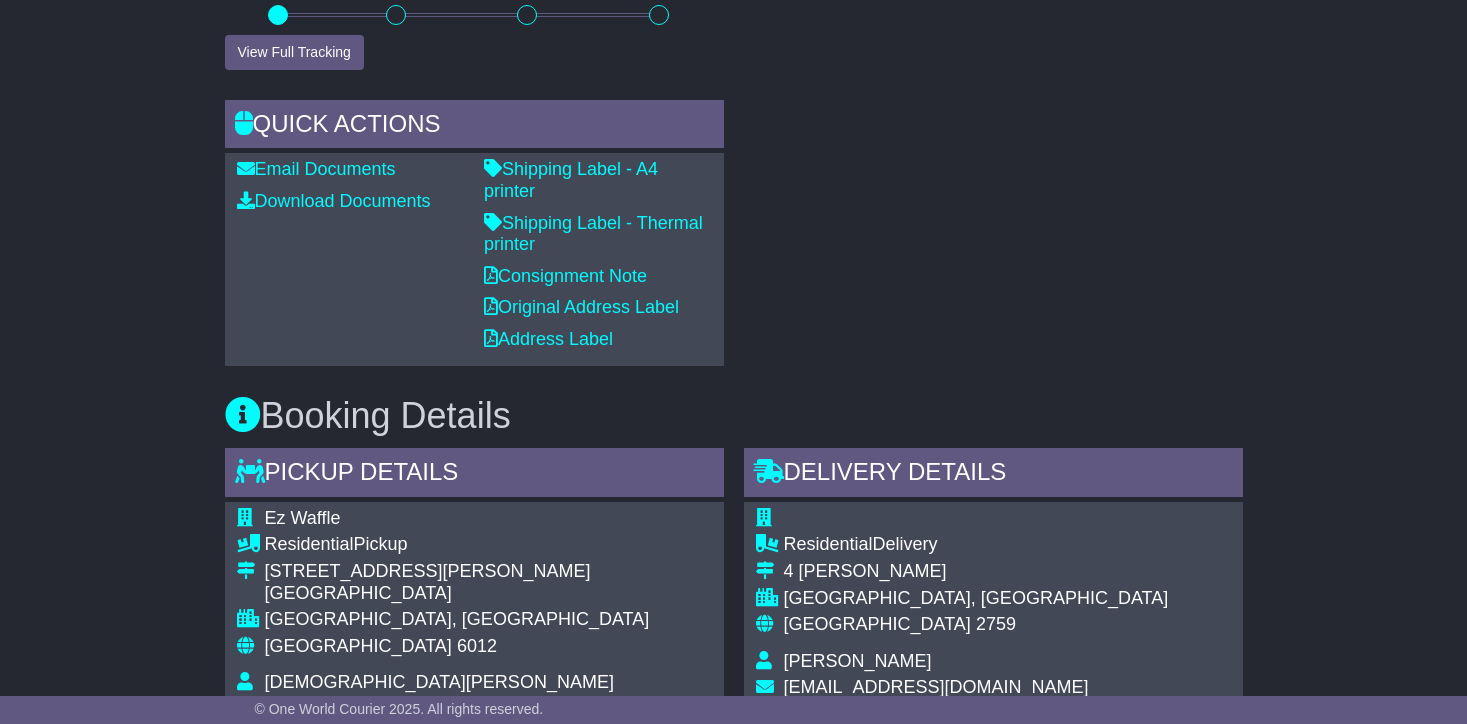 scroll, scrollTop: 1019, scrollLeft: 0, axis: vertical 